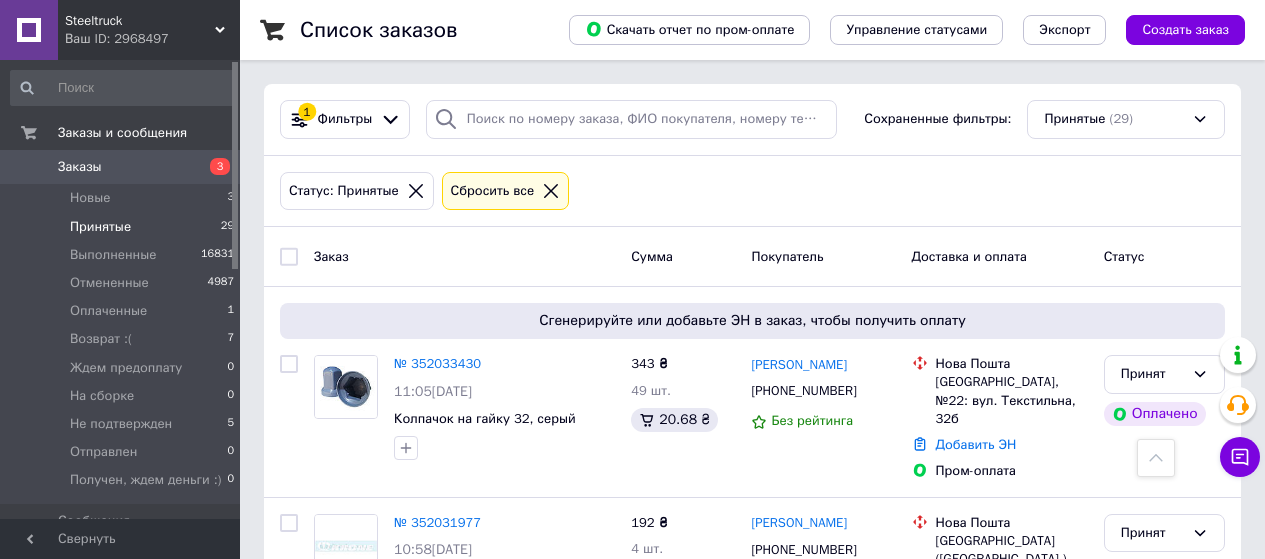 scroll, scrollTop: 600, scrollLeft: 0, axis: vertical 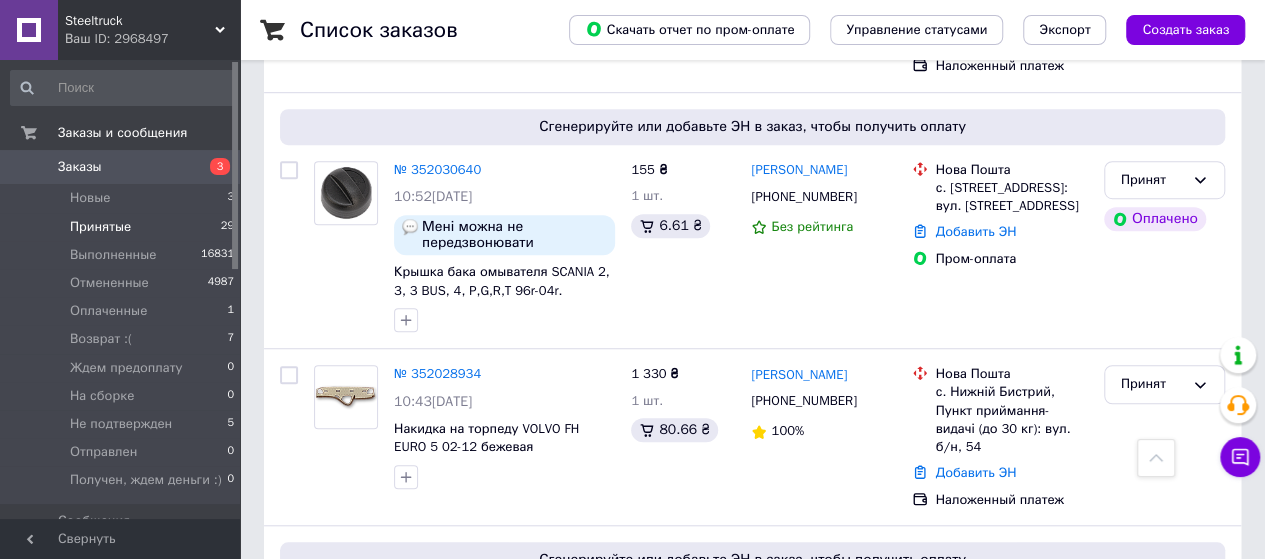 click on "Новые" at bounding box center (90, 198) 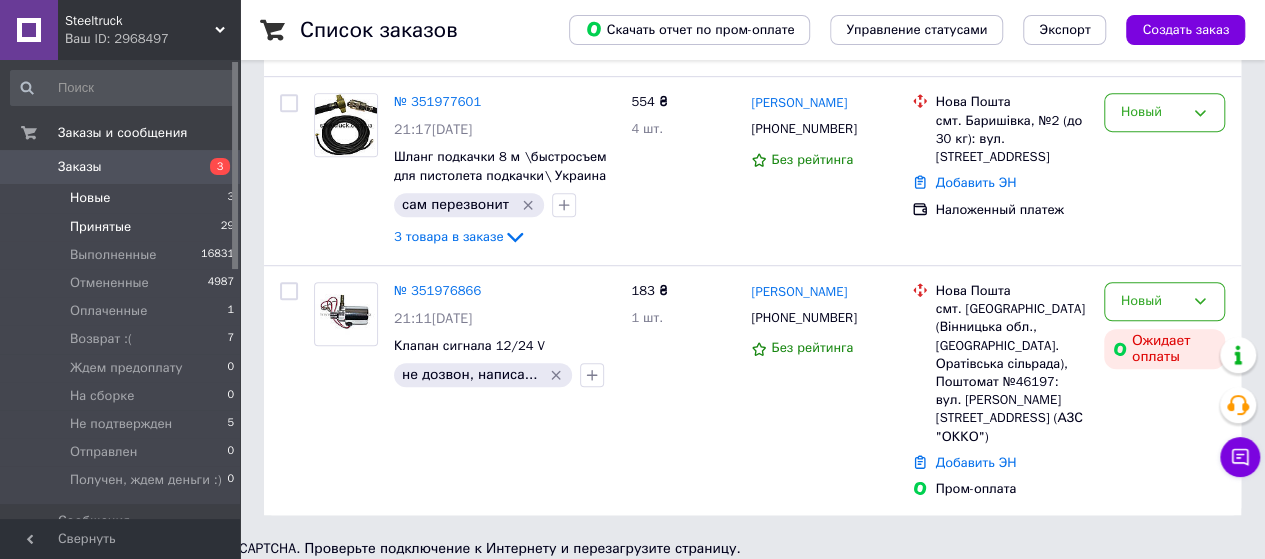scroll, scrollTop: 0, scrollLeft: 0, axis: both 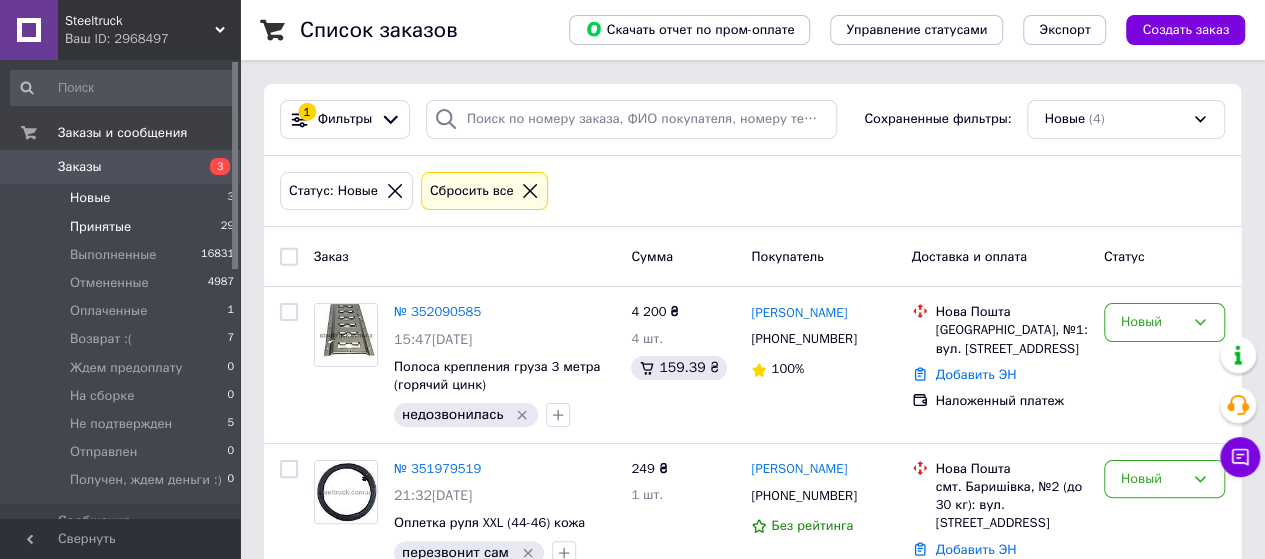 click on "Принятые 29" at bounding box center (123, 227) 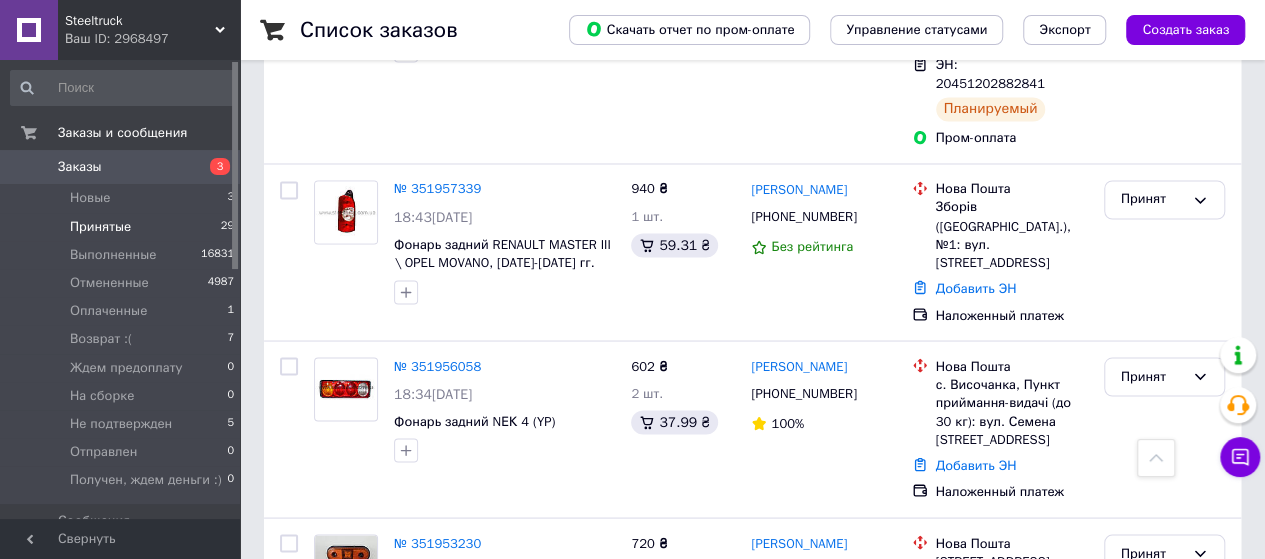 scroll, scrollTop: 1700, scrollLeft: 0, axis: vertical 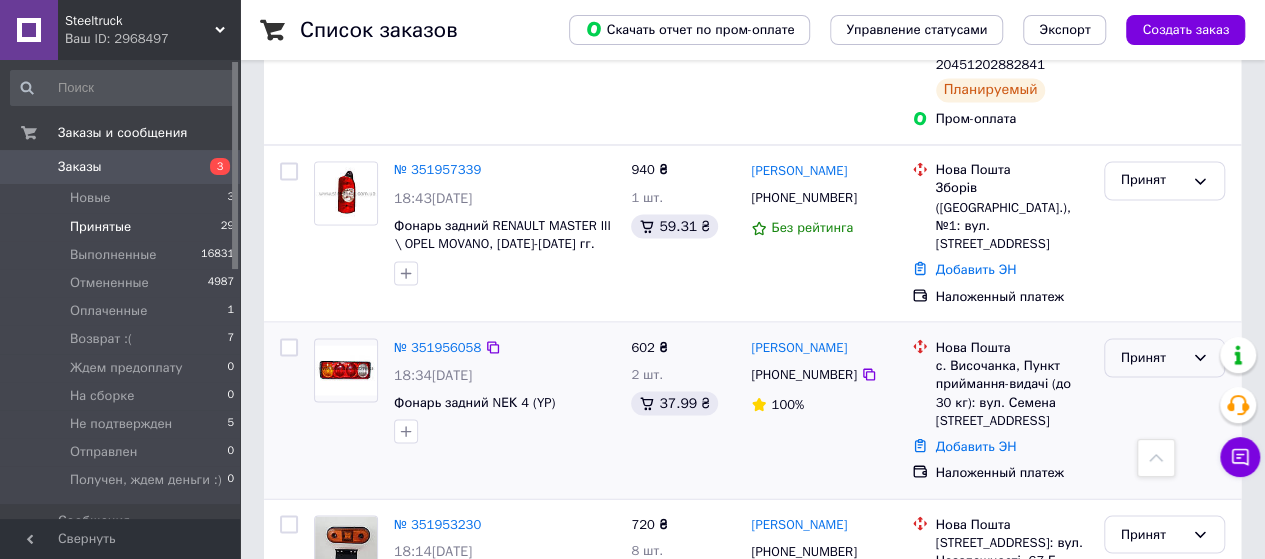click on "Принят" at bounding box center (1152, 357) 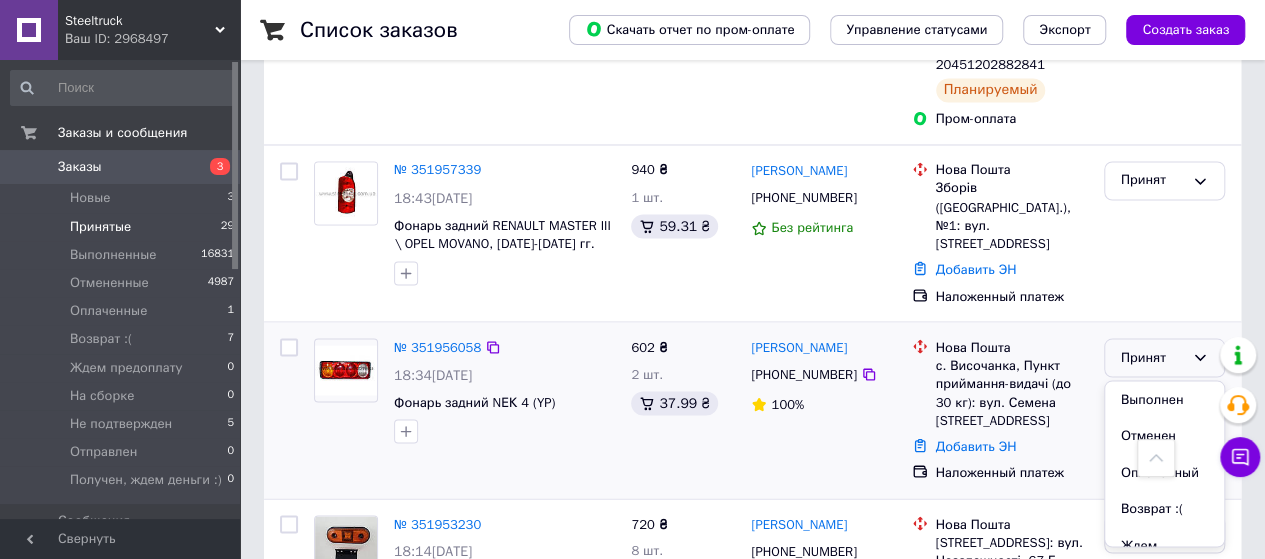 click on "Принят Выполнен Отменен Оплаченный Возврат :( Ждем предоплату На сборке Не подтвержден Отправлен Получен, ждем деньги :)" at bounding box center [1164, 410] 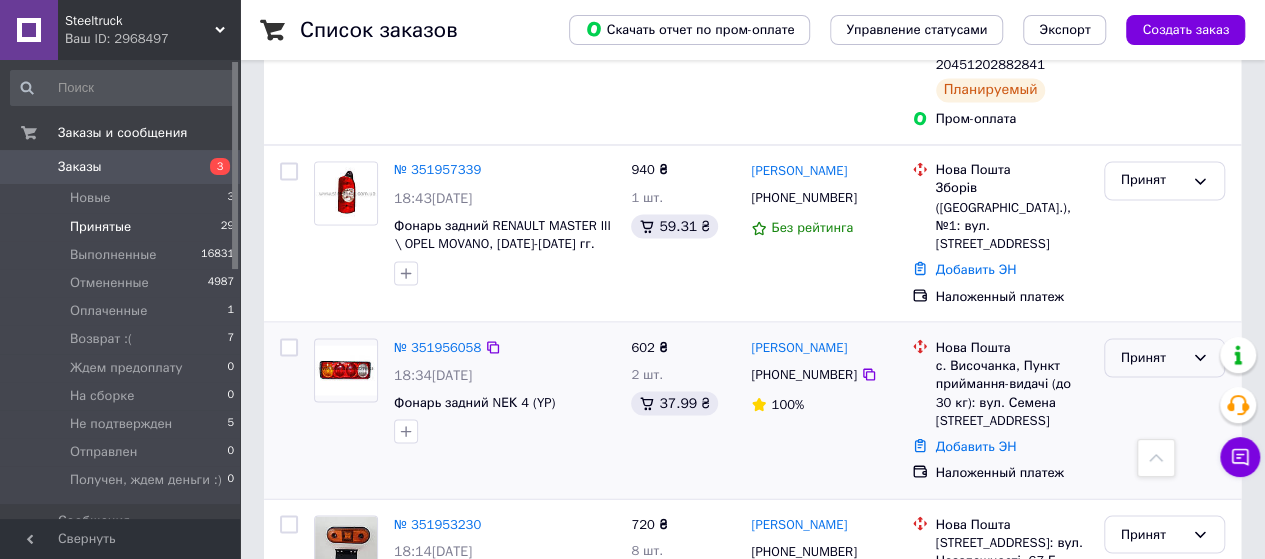 click on "Принят" at bounding box center (1152, 357) 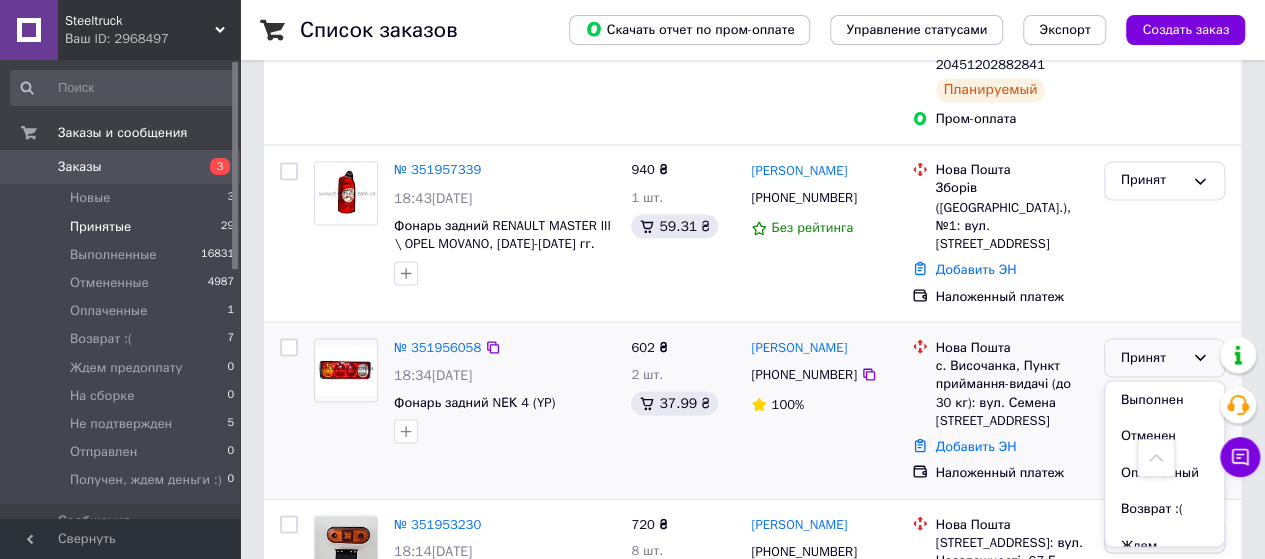 click on "Выполнен" at bounding box center [1164, 399] 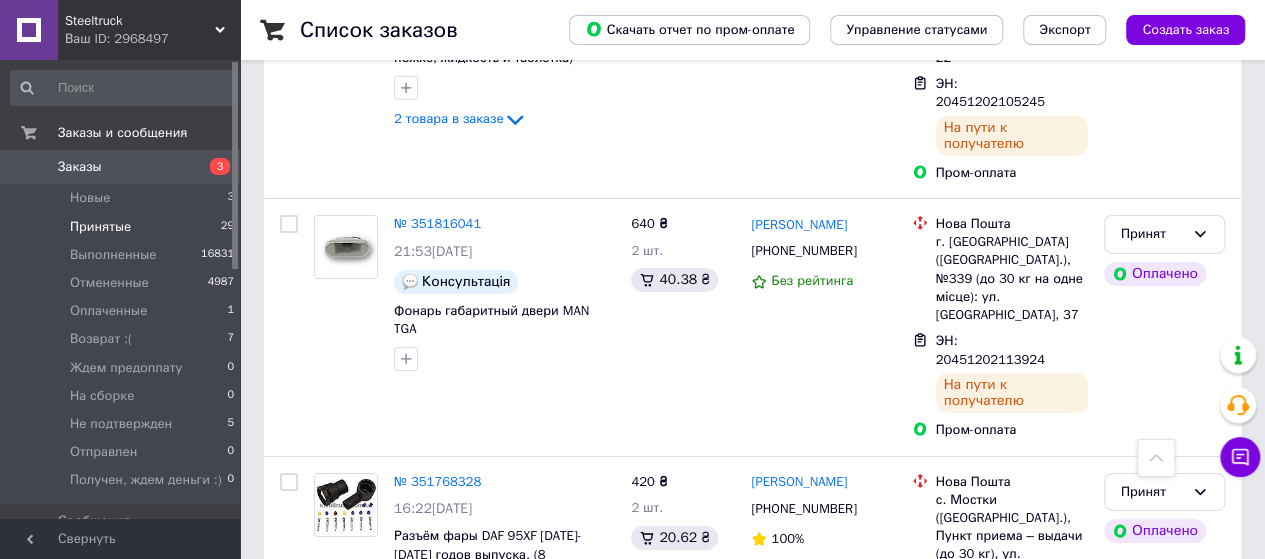 scroll, scrollTop: 3152, scrollLeft: 0, axis: vertical 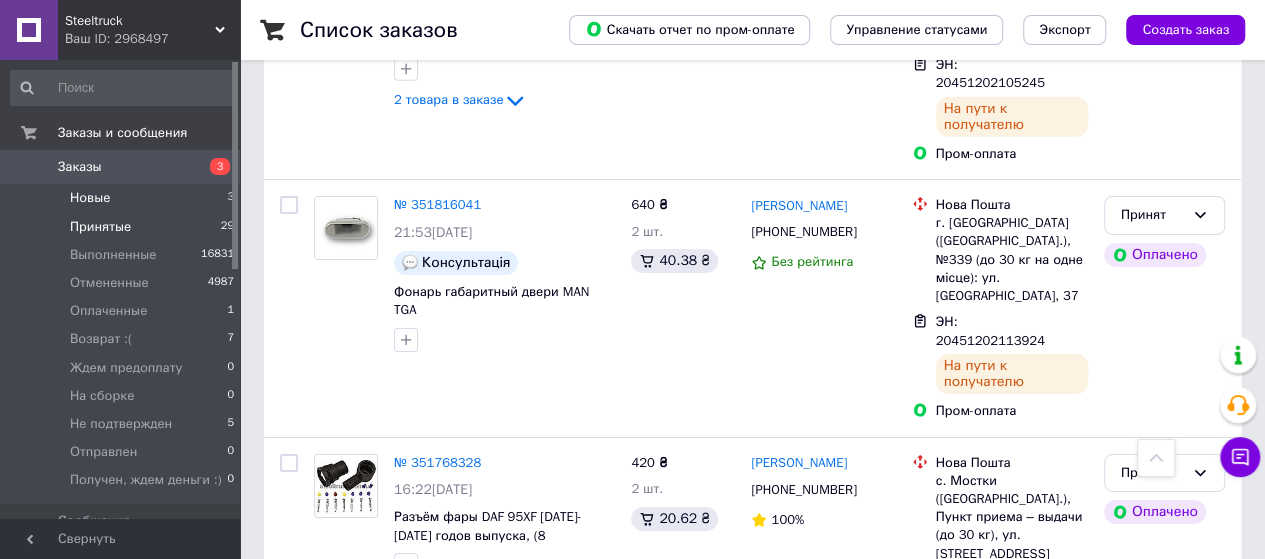 click on "Новые" at bounding box center (90, 198) 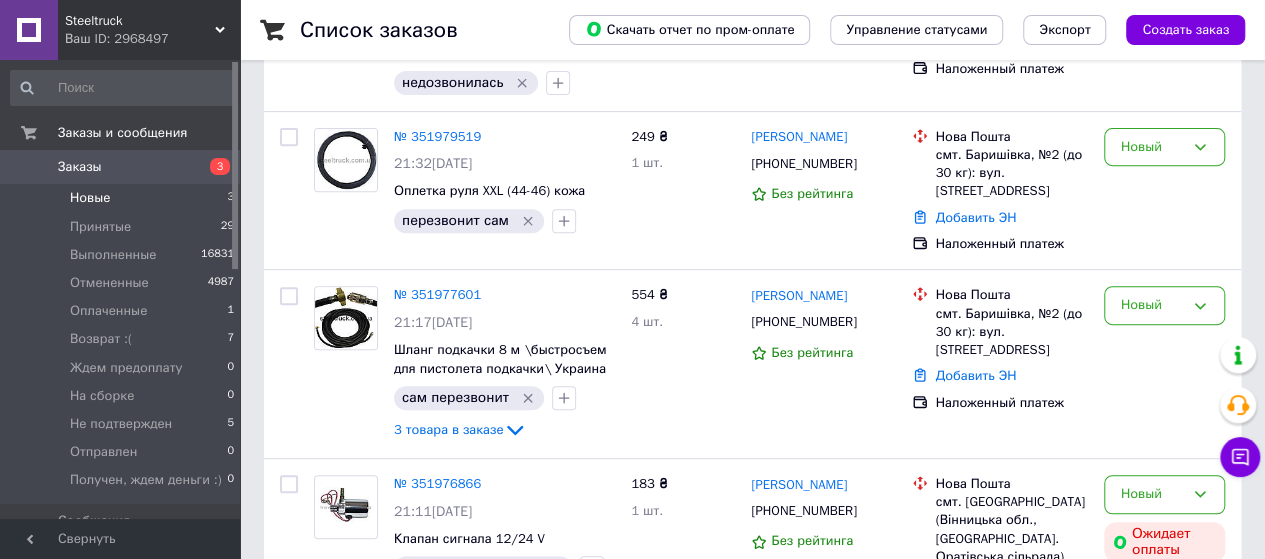 scroll, scrollTop: 485, scrollLeft: 0, axis: vertical 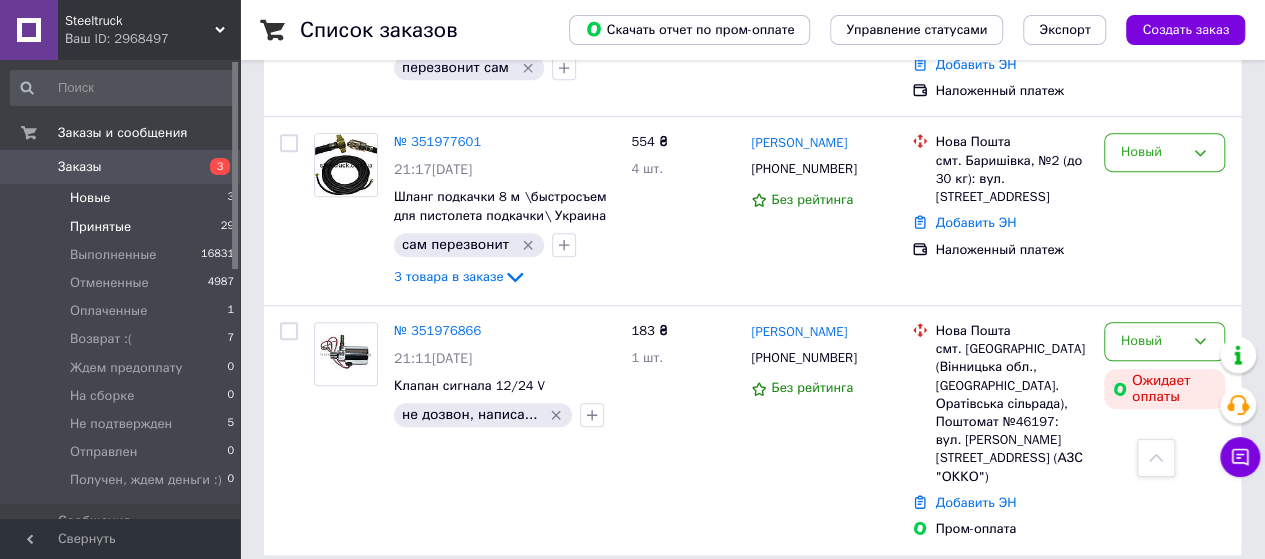 click on "Принятые 29" at bounding box center [123, 227] 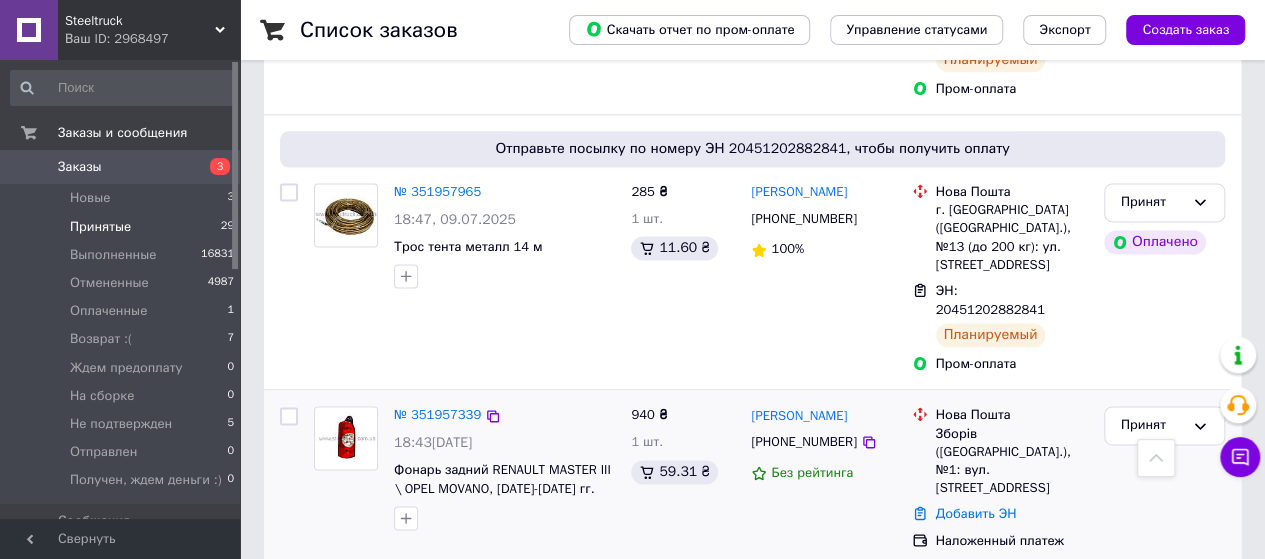 scroll, scrollTop: 1300, scrollLeft: 0, axis: vertical 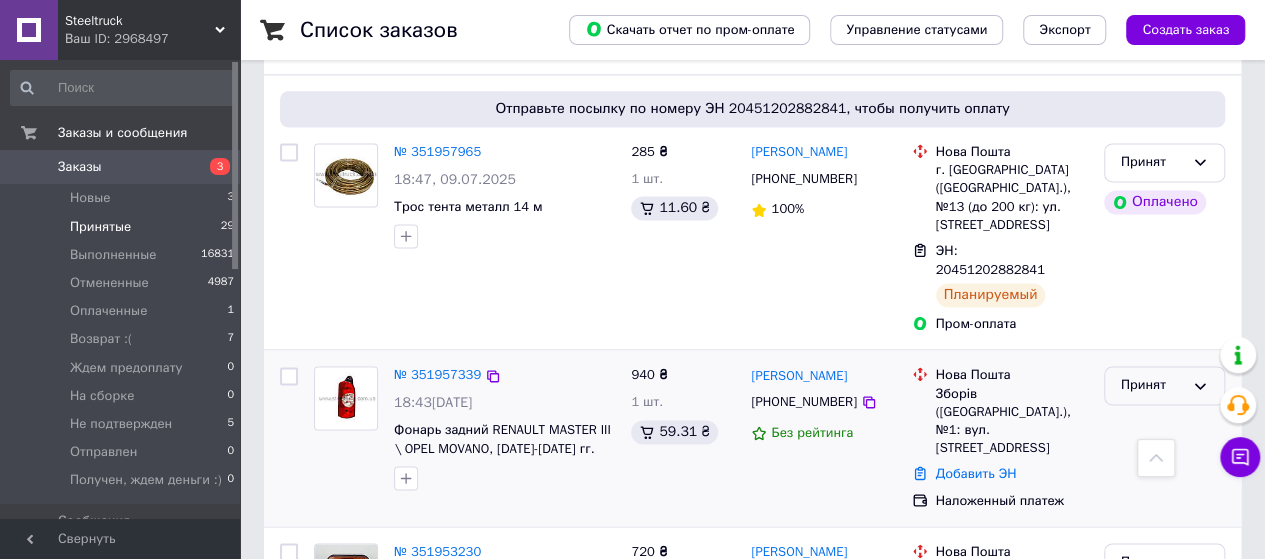 click on "Принят" at bounding box center [1152, 385] 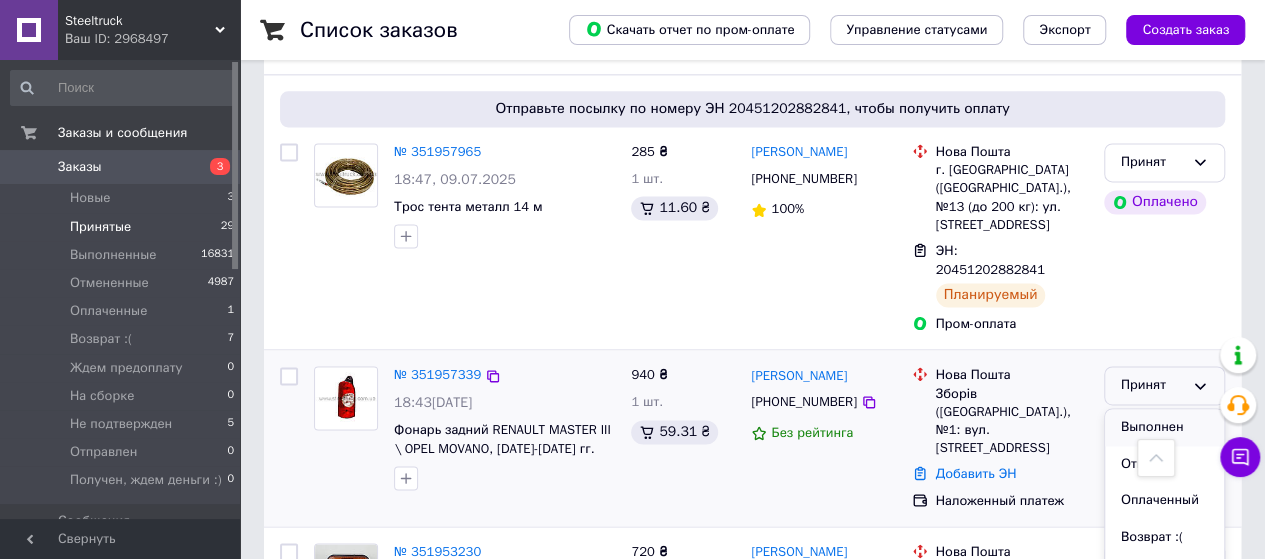 click on "Выполнен" at bounding box center (1164, 427) 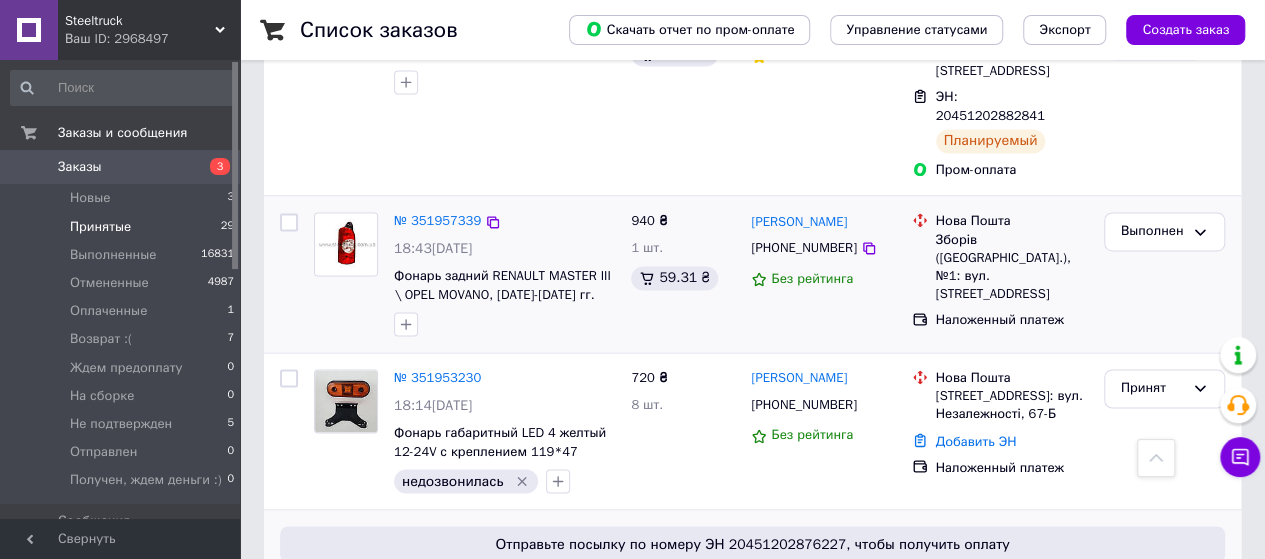 scroll, scrollTop: 1500, scrollLeft: 0, axis: vertical 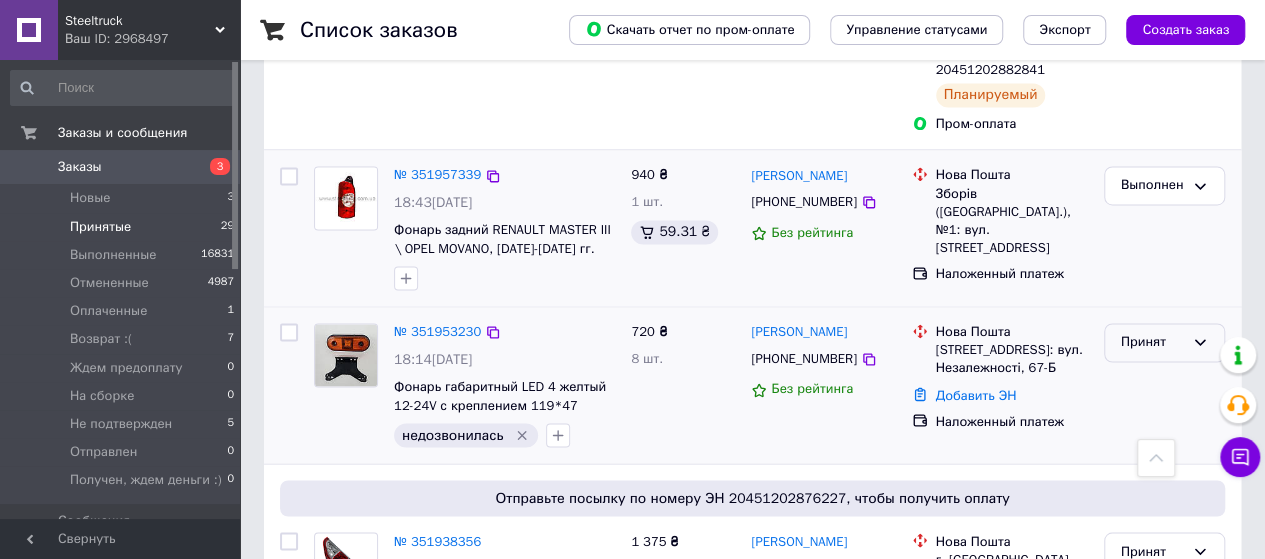 click on "Принят" at bounding box center [1152, 342] 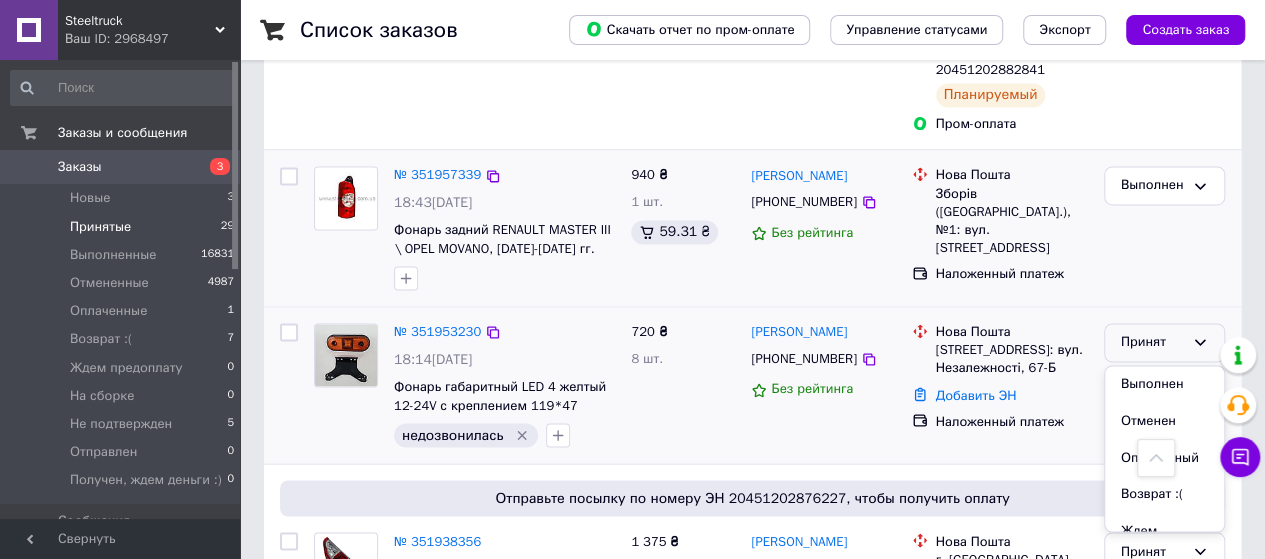 drag, startPoint x: 1148, startPoint y: 259, endPoint x: 1130, endPoint y: 264, distance: 18.681541 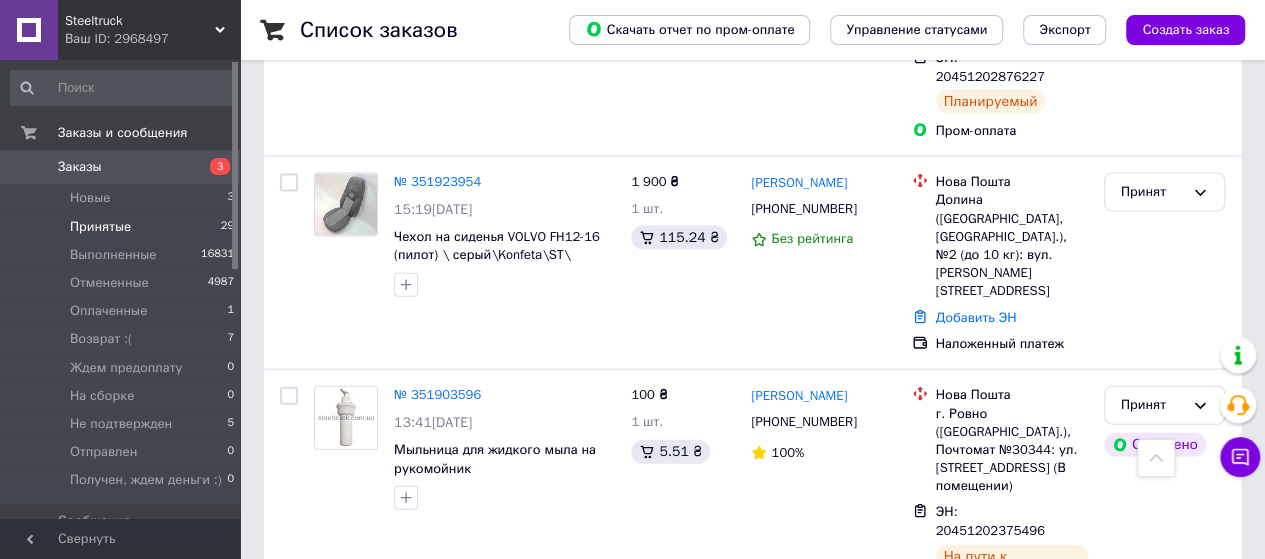 scroll, scrollTop: 2200, scrollLeft: 0, axis: vertical 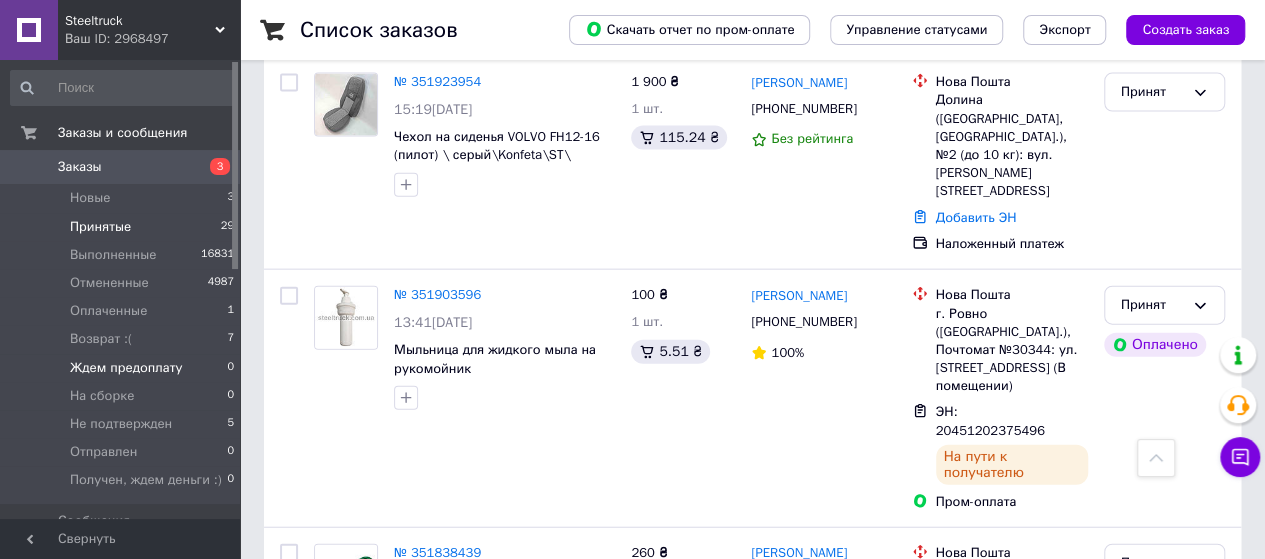 click on "Ждем предоплату" at bounding box center [126, 368] 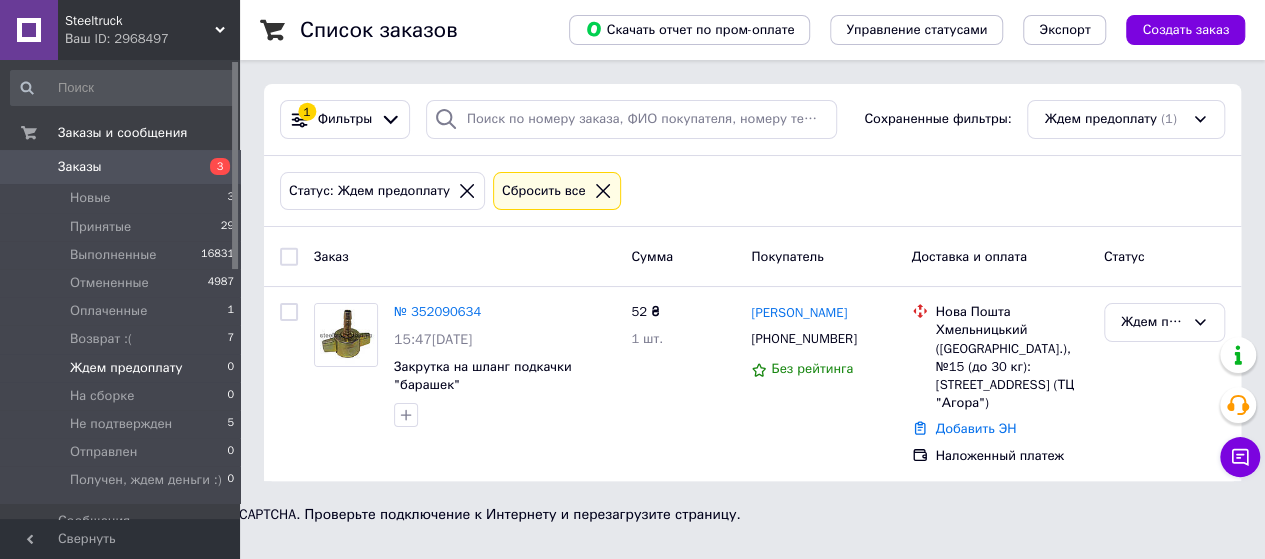 scroll, scrollTop: 0, scrollLeft: 0, axis: both 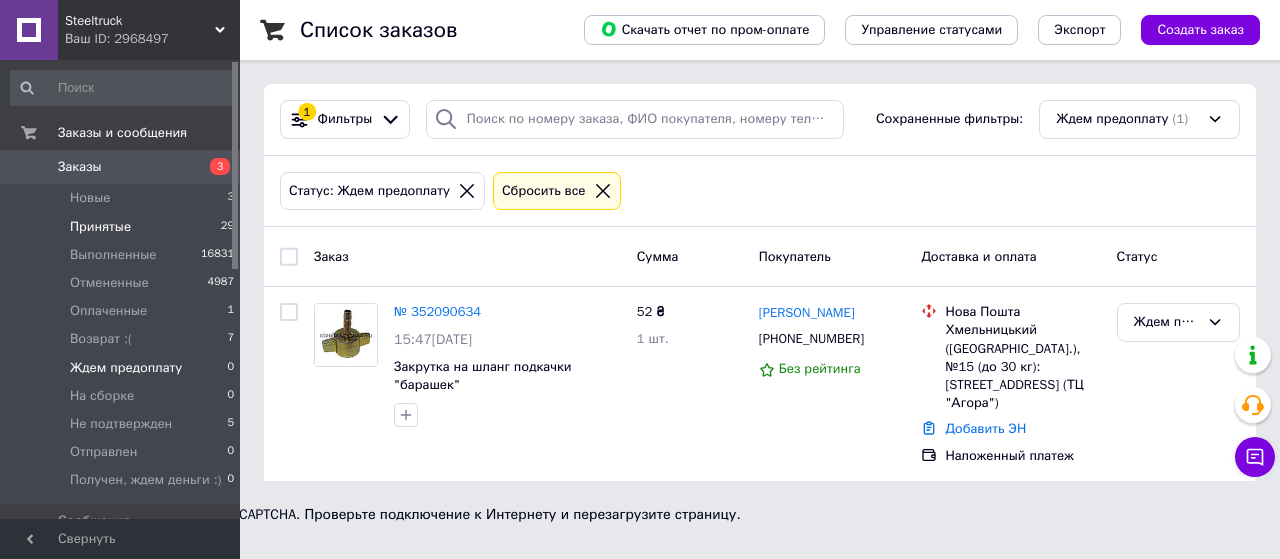 click on "Принятые" at bounding box center [100, 227] 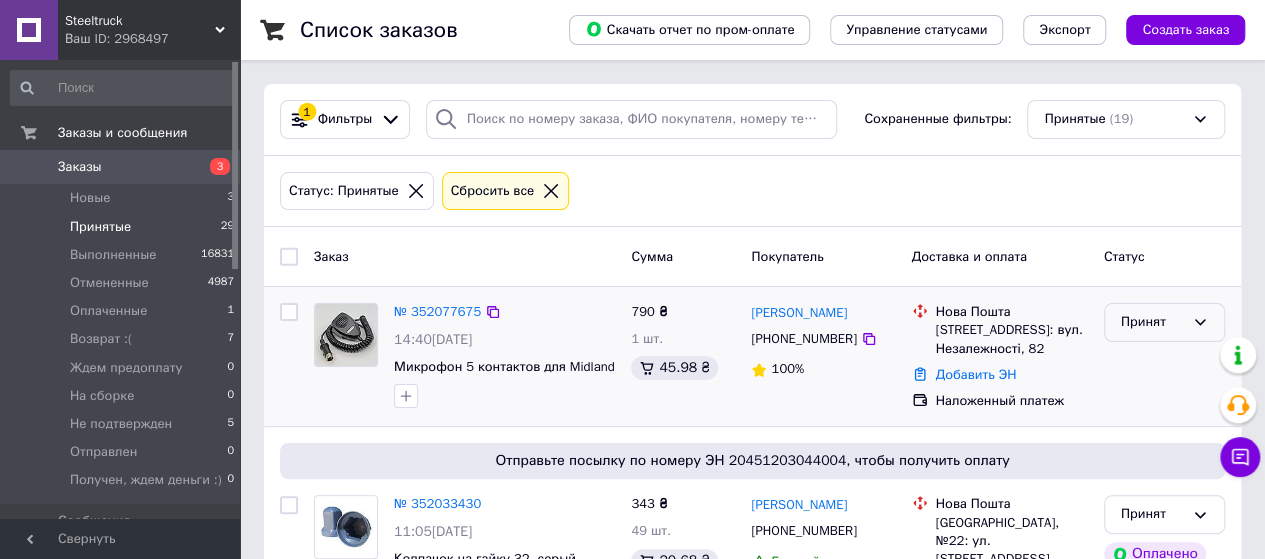 click on "Принят" at bounding box center (1152, 322) 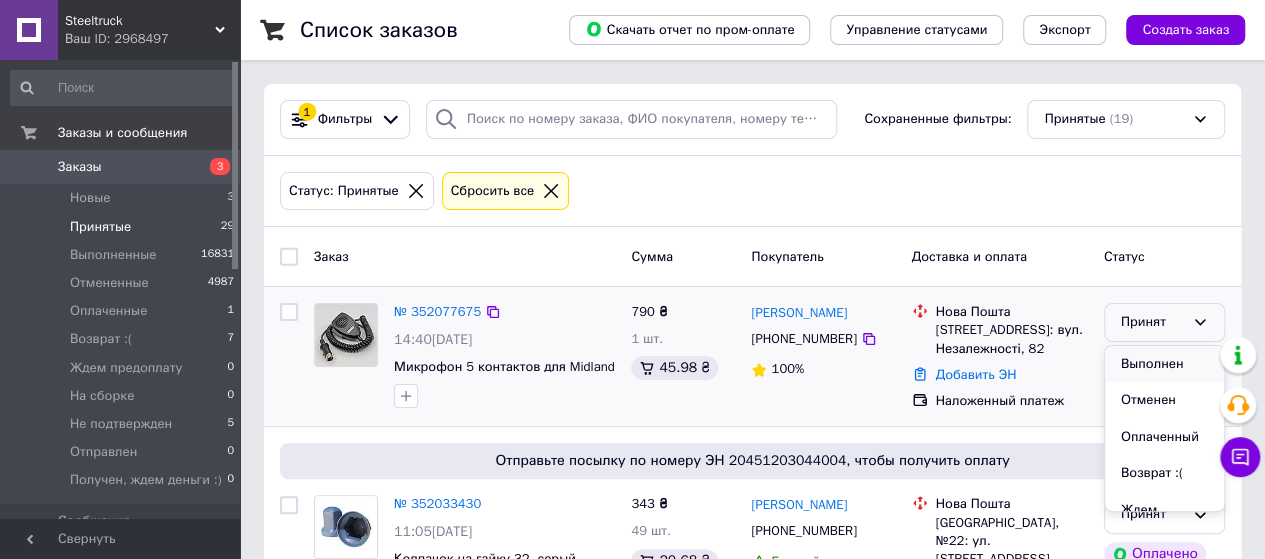 click on "Выполнен" at bounding box center (1164, 364) 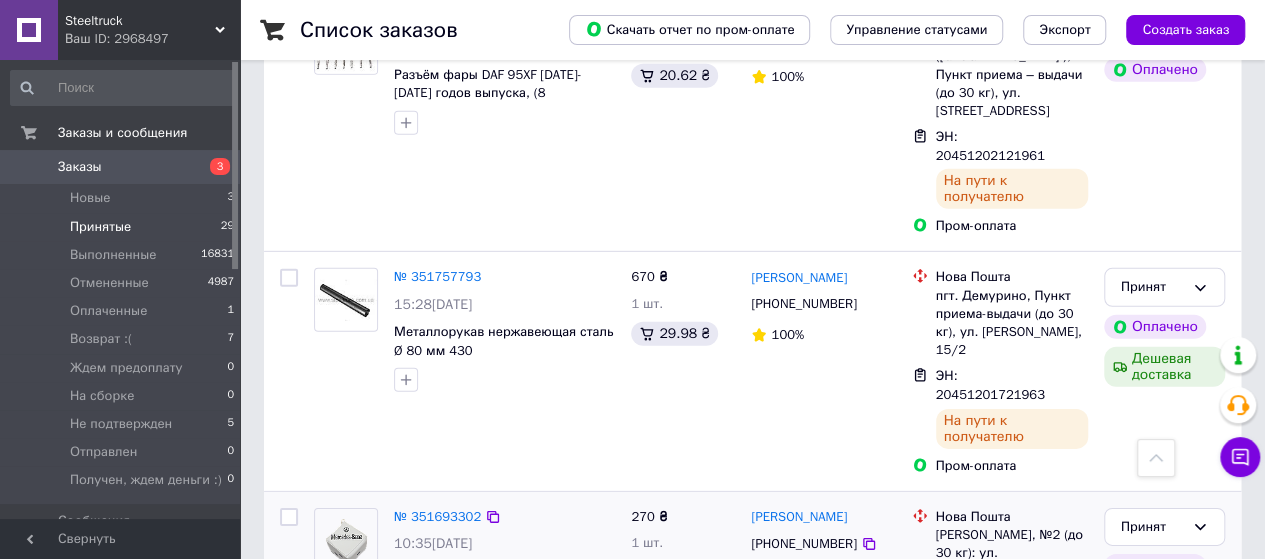 scroll, scrollTop: 3100, scrollLeft: 0, axis: vertical 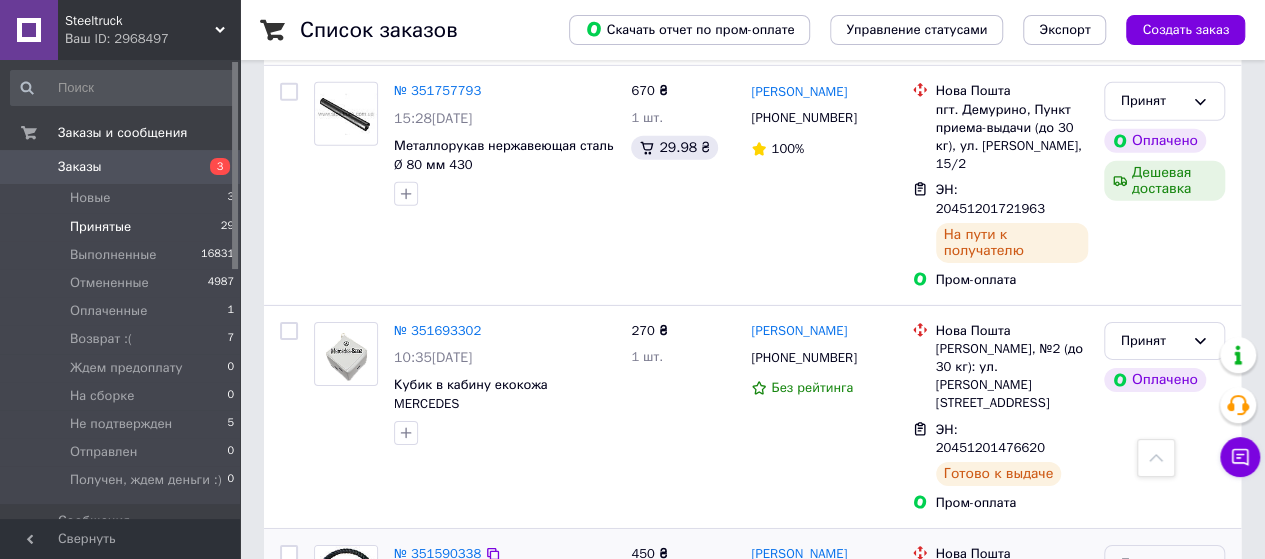 click on "Принят" at bounding box center [1152, 564] 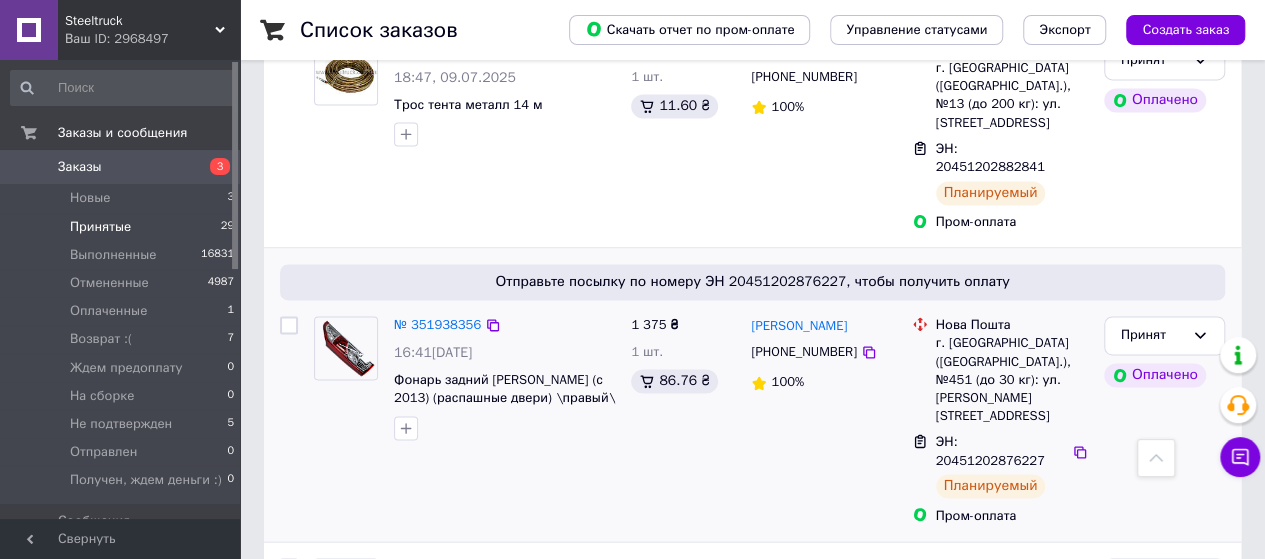 scroll, scrollTop: 1600, scrollLeft: 0, axis: vertical 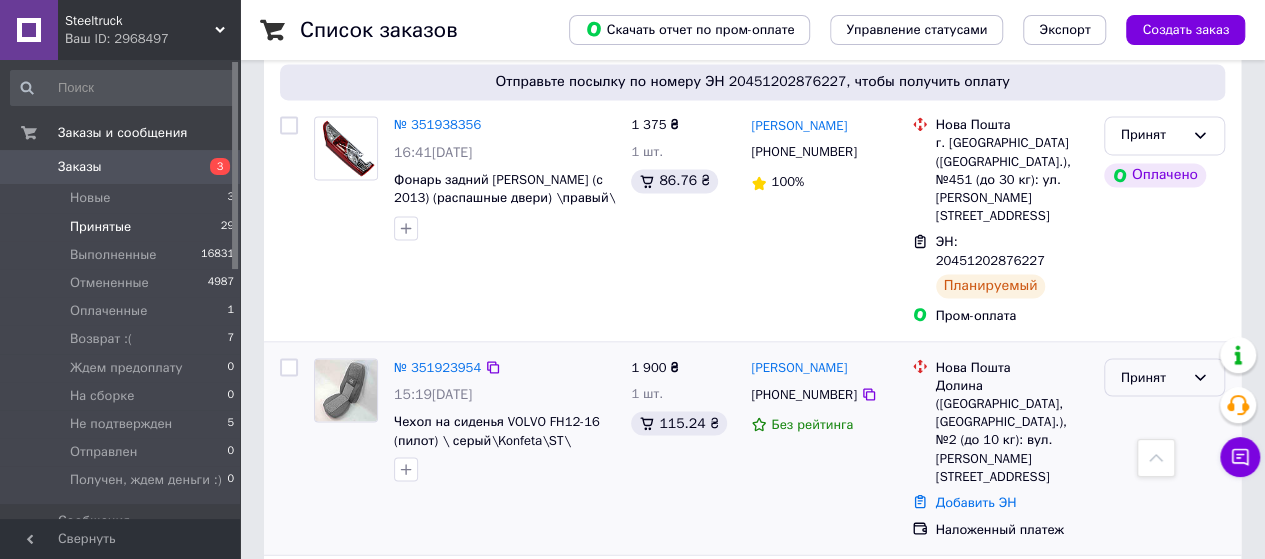 click on "Принят" at bounding box center [1152, 377] 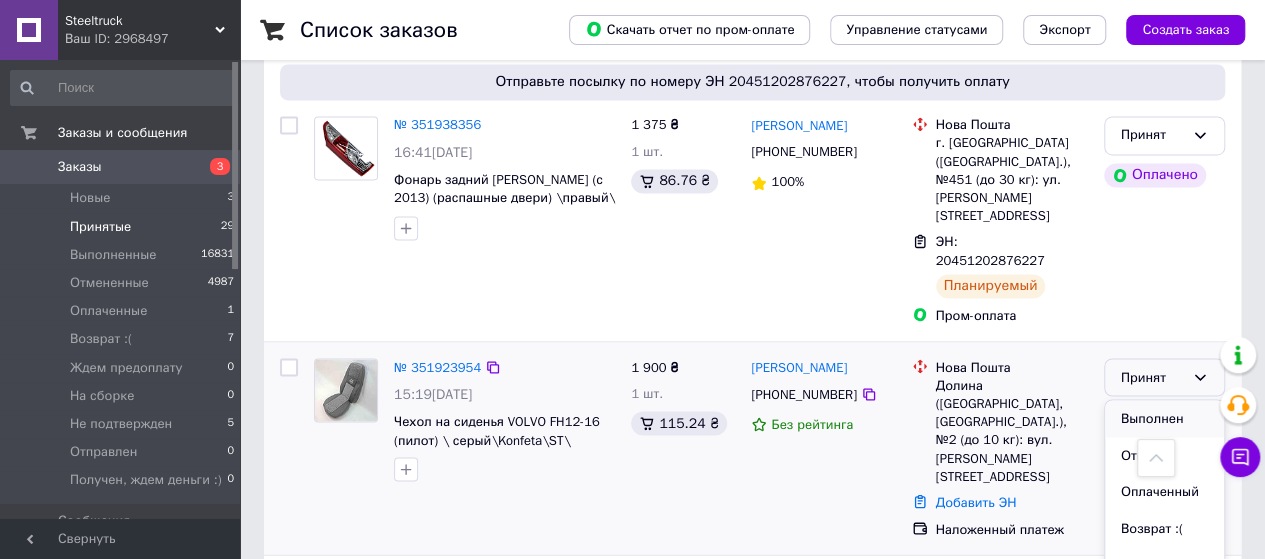 click on "Выполнен" at bounding box center [1164, 418] 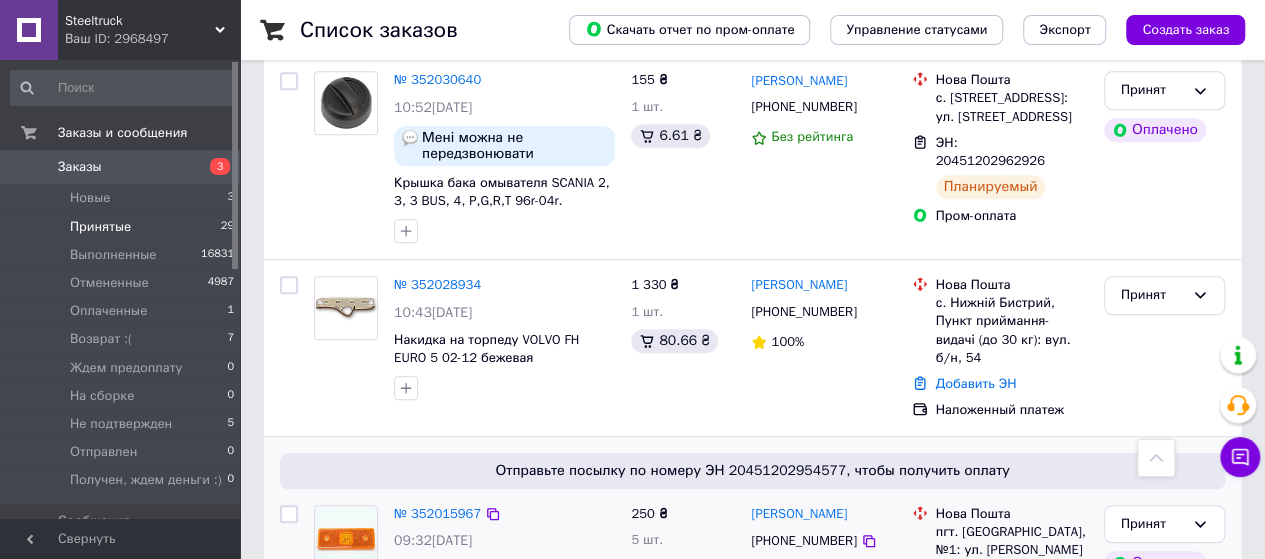 scroll, scrollTop: 510, scrollLeft: 0, axis: vertical 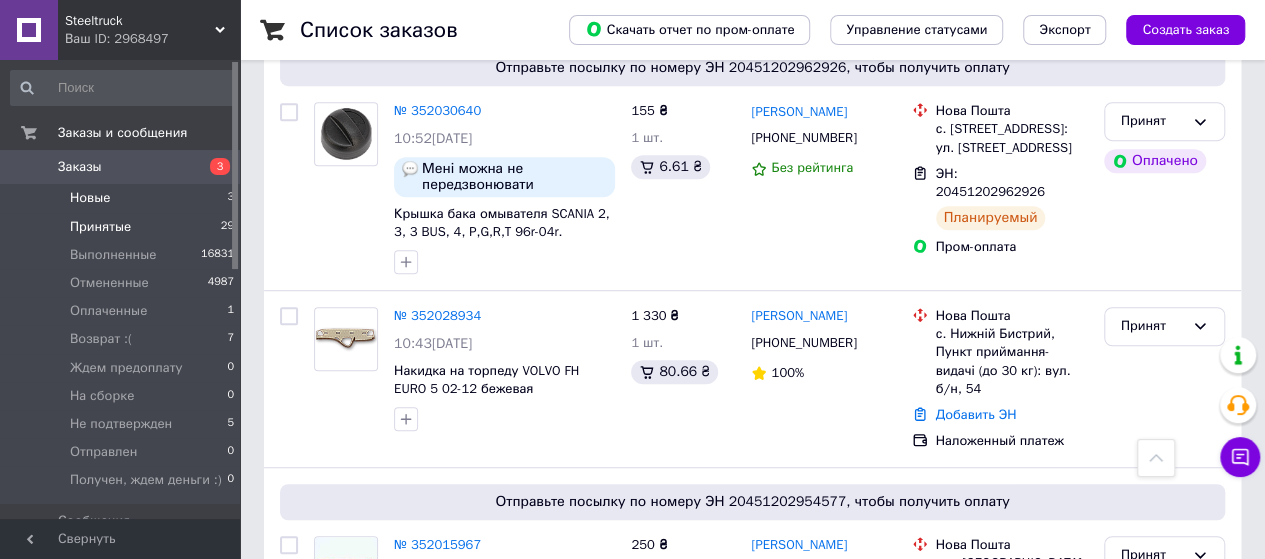 click on "Новые 3" at bounding box center [123, 198] 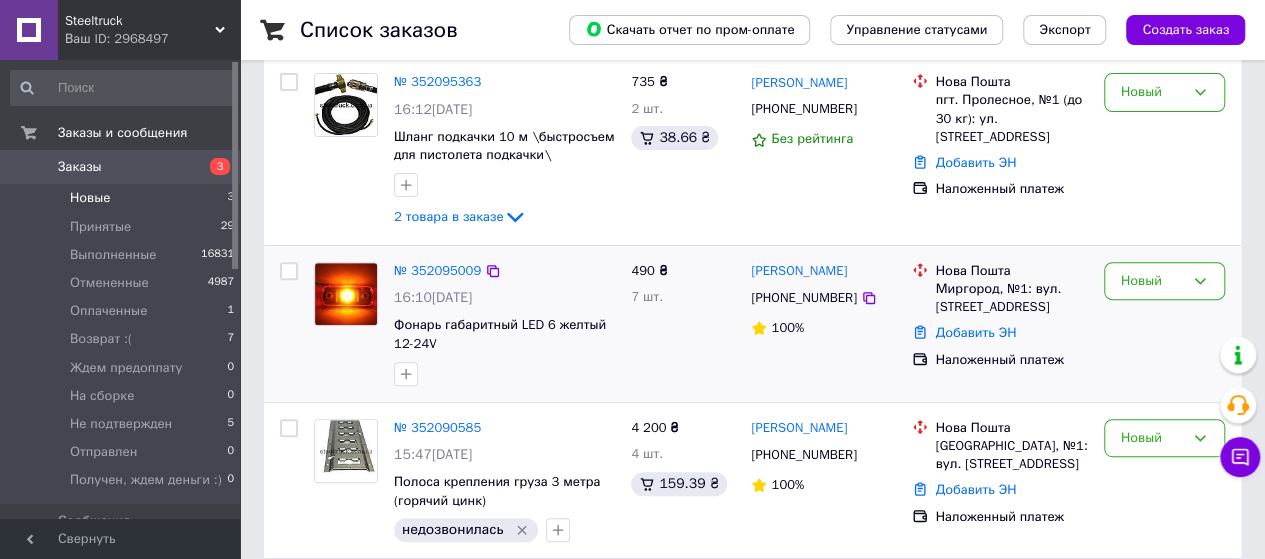 scroll, scrollTop: 130, scrollLeft: 0, axis: vertical 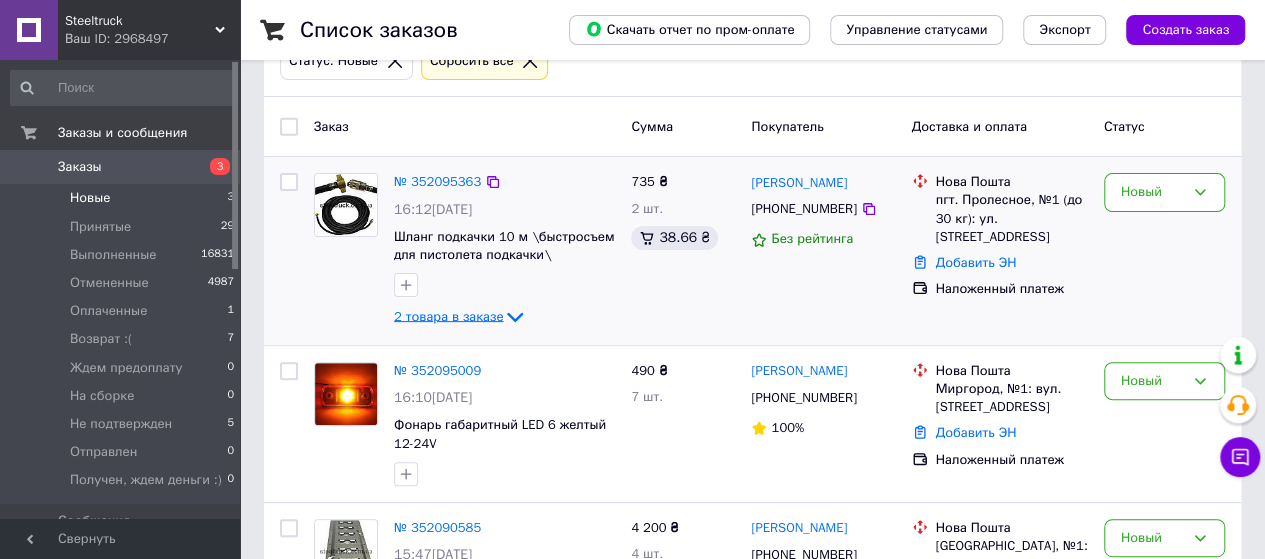 click on "2 товара в заказе" at bounding box center [448, 316] 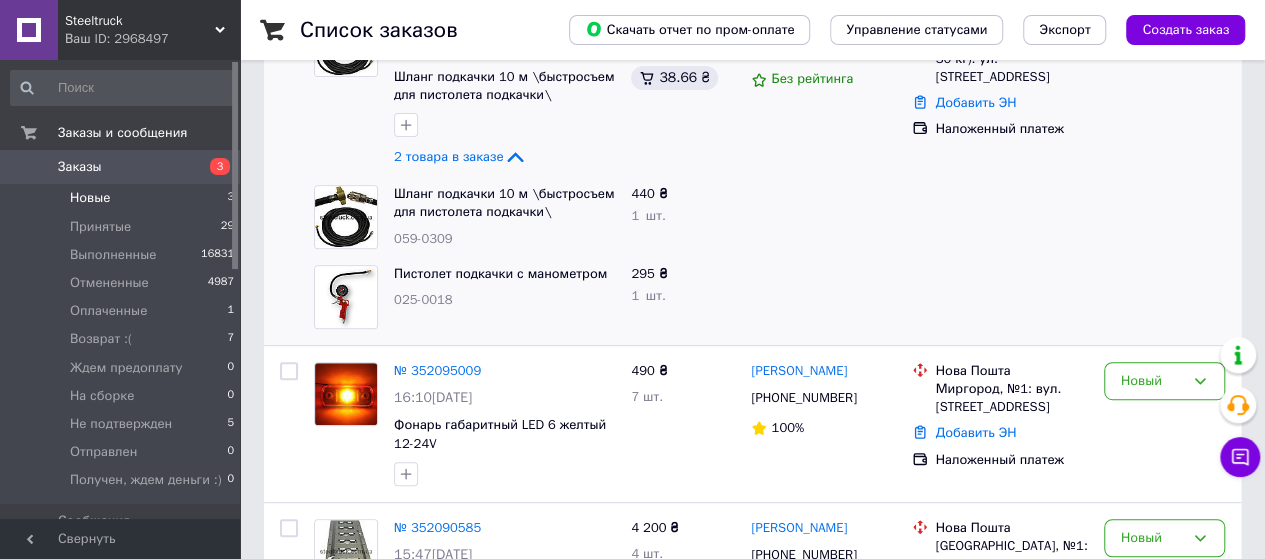 scroll, scrollTop: 330, scrollLeft: 0, axis: vertical 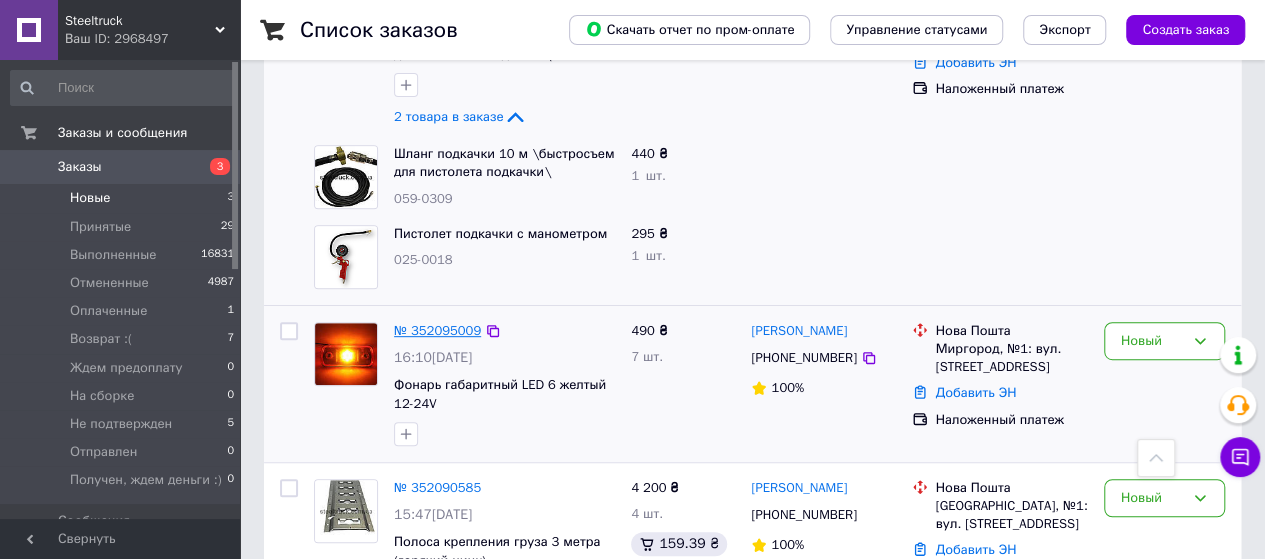 click on "№ 352095009" at bounding box center [437, 330] 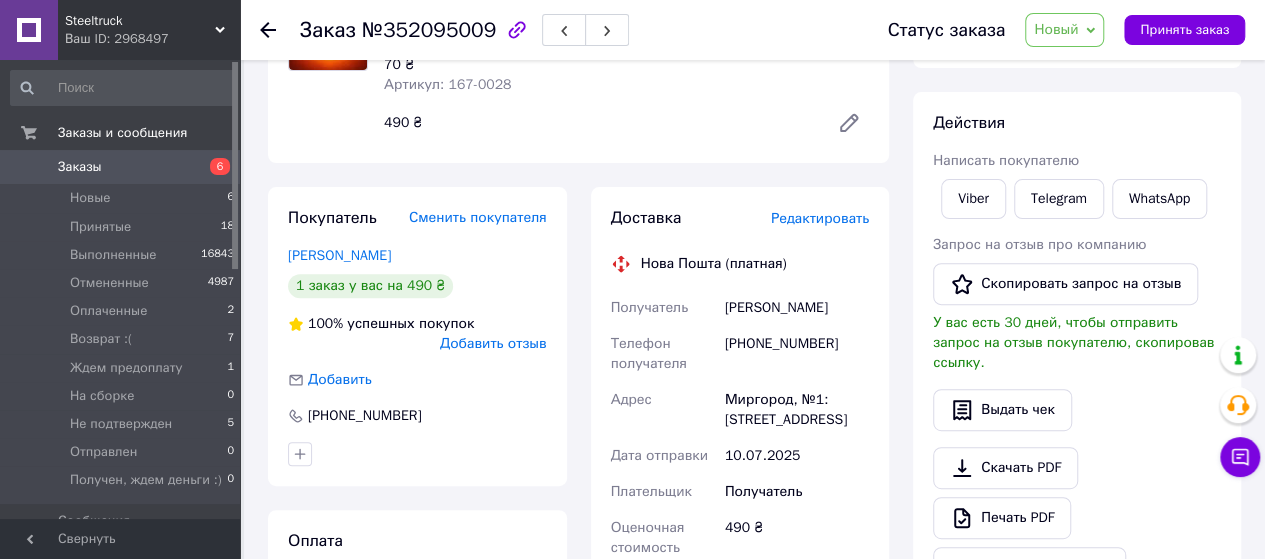 scroll, scrollTop: 300, scrollLeft: 0, axis: vertical 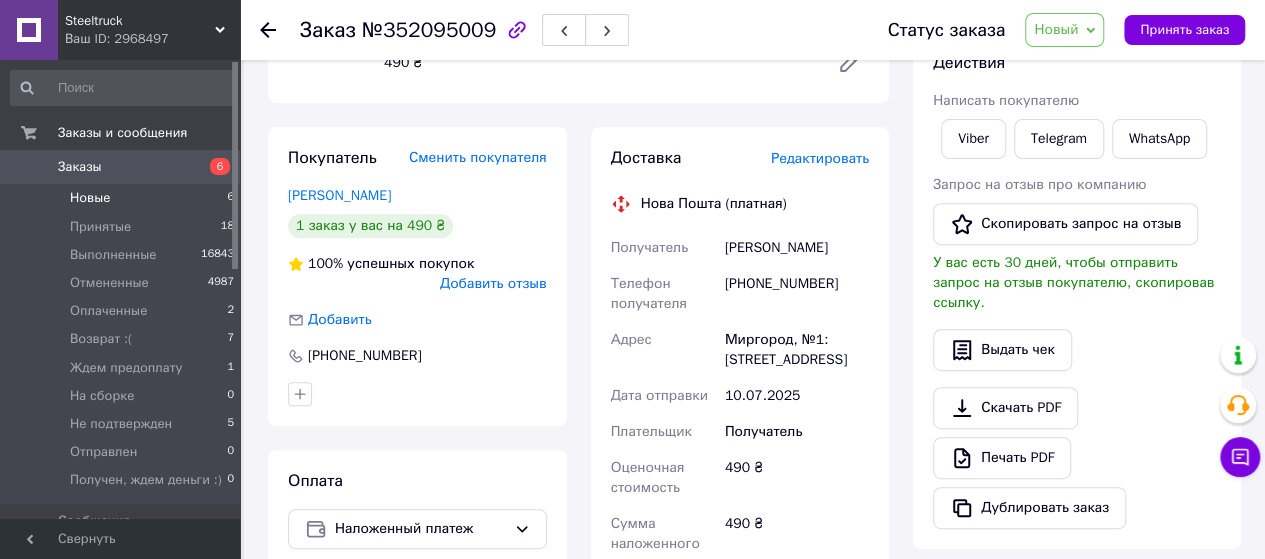 click on "Новые 6" at bounding box center [123, 198] 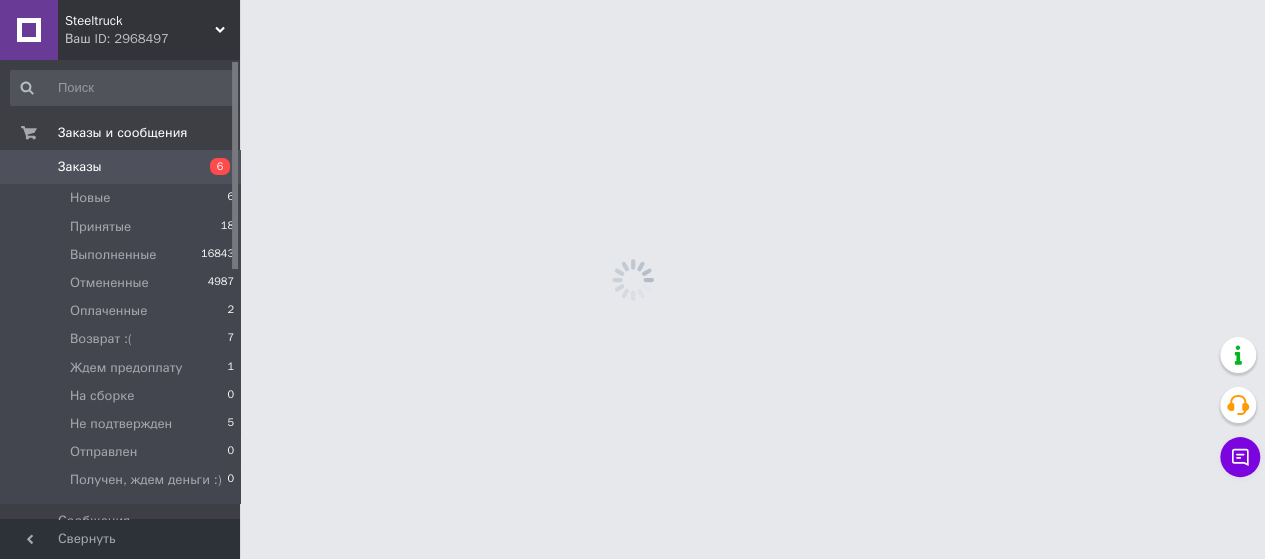 scroll, scrollTop: 0, scrollLeft: 0, axis: both 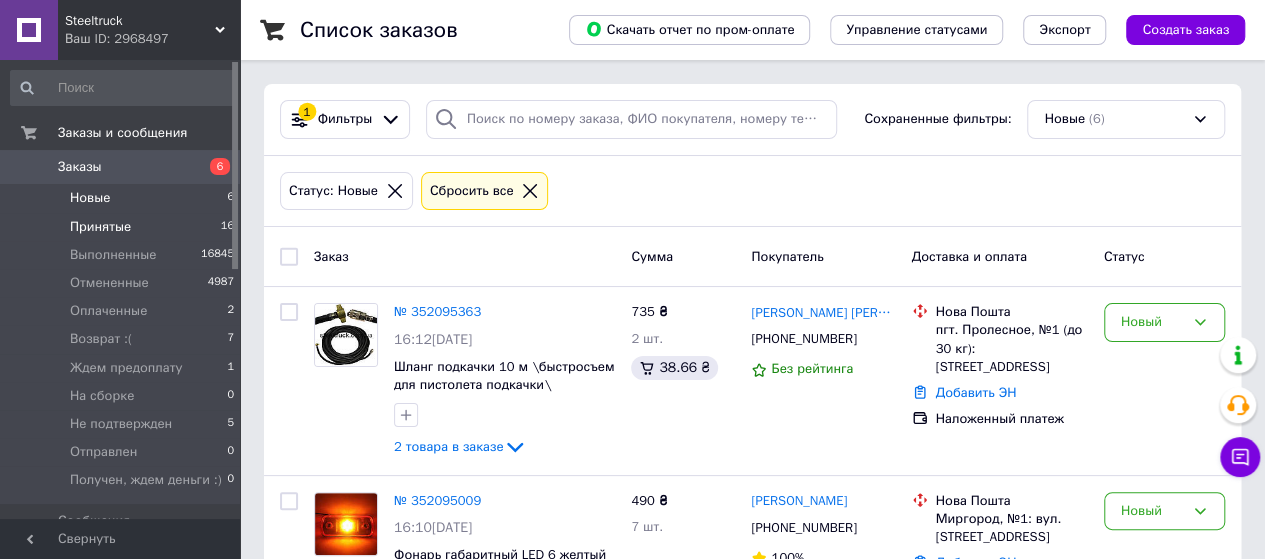 click on "Принятые" at bounding box center (100, 227) 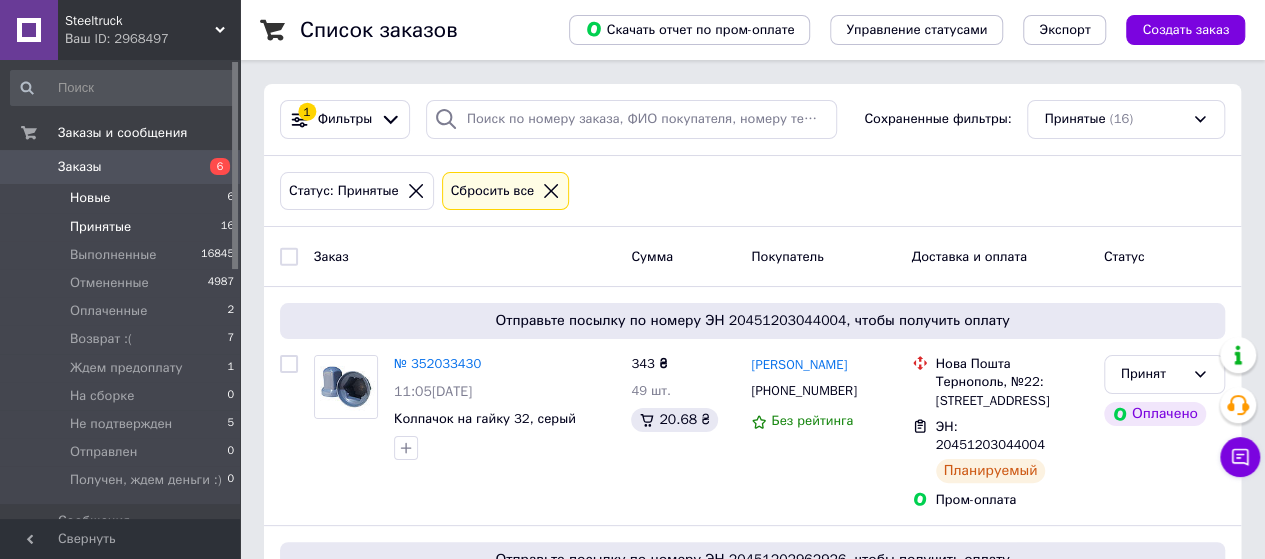 click on "Новые" at bounding box center [90, 198] 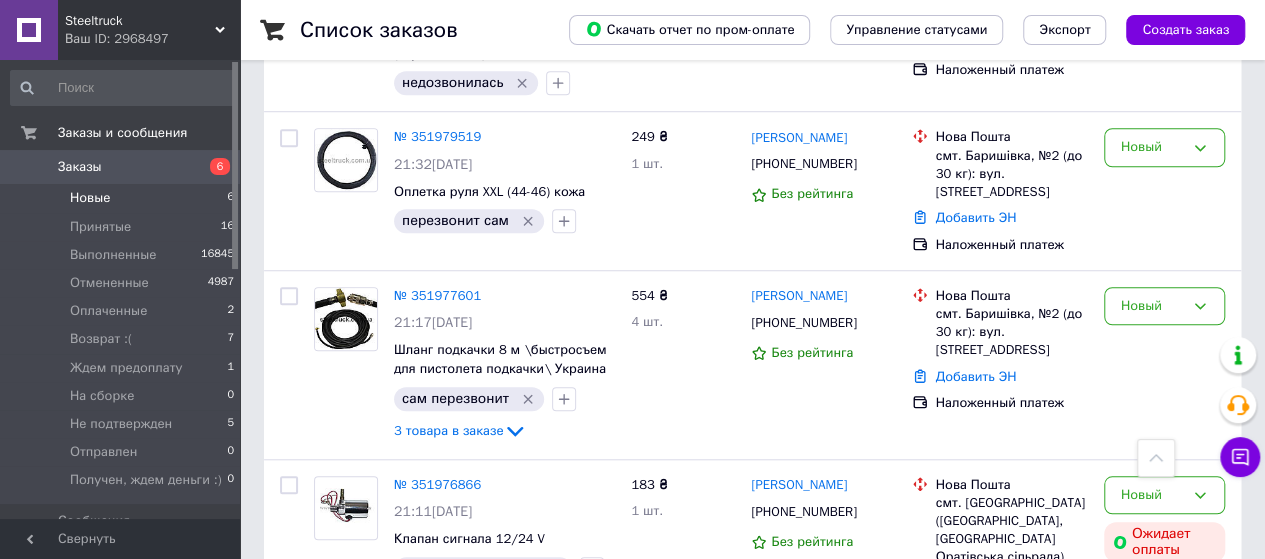 scroll, scrollTop: 810, scrollLeft: 0, axis: vertical 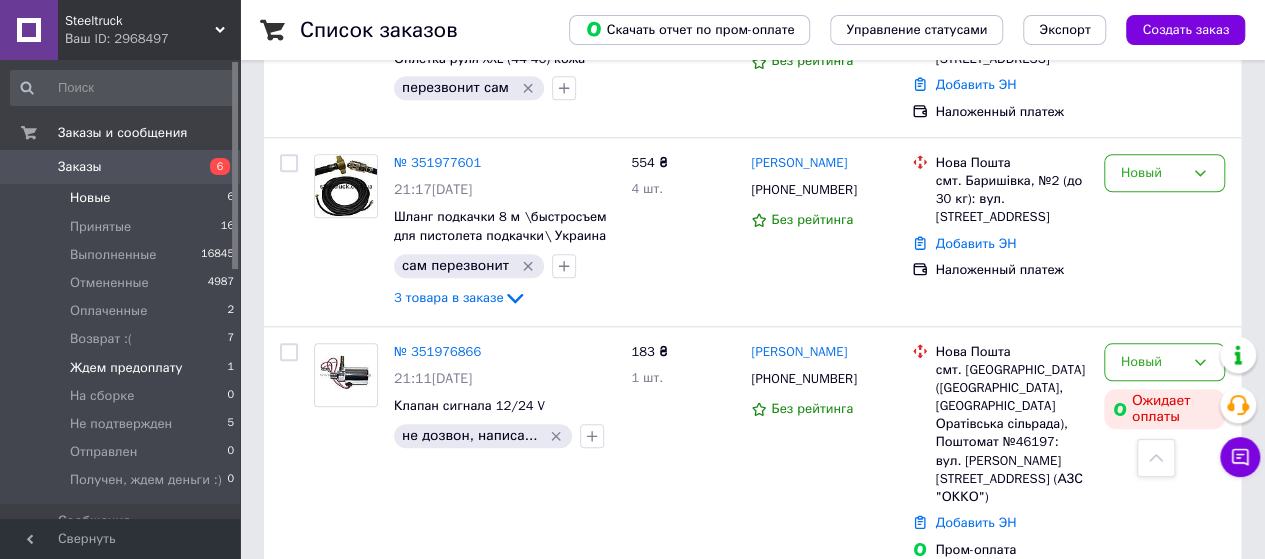 click on "Ждем предоплату" at bounding box center (126, 368) 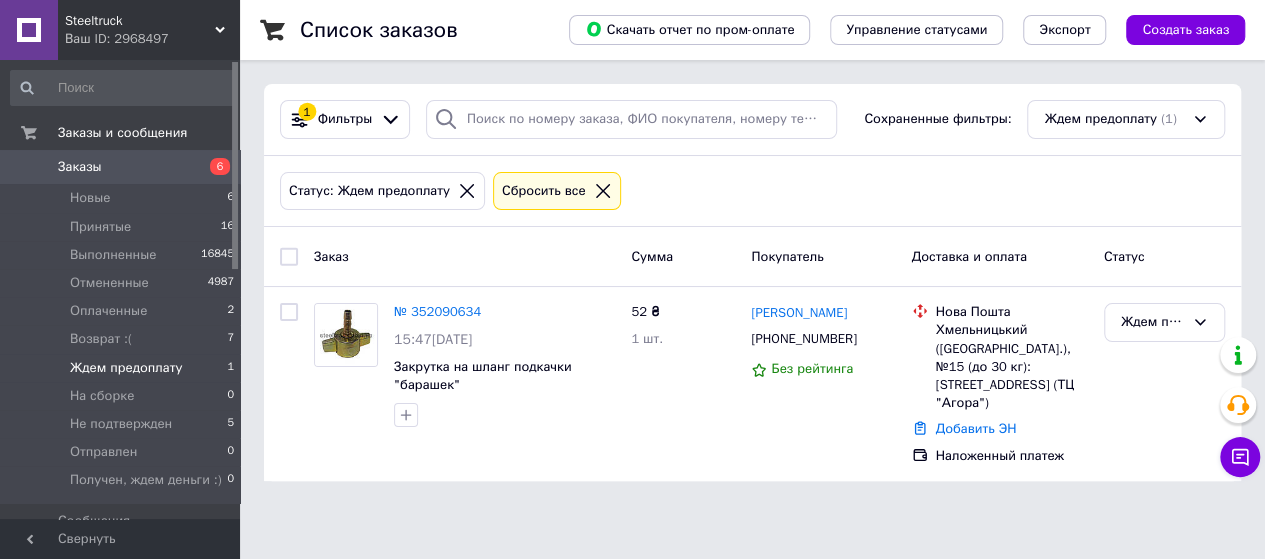 scroll, scrollTop: 0, scrollLeft: 0, axis: both 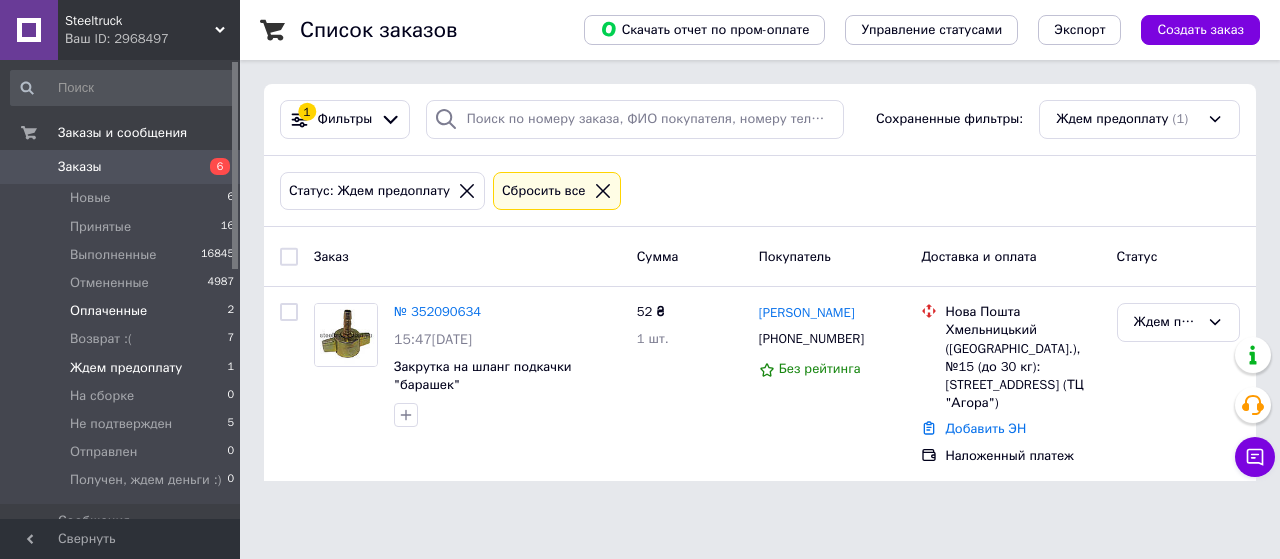 click on "Оплаченные" at bounding box center [108, 311] 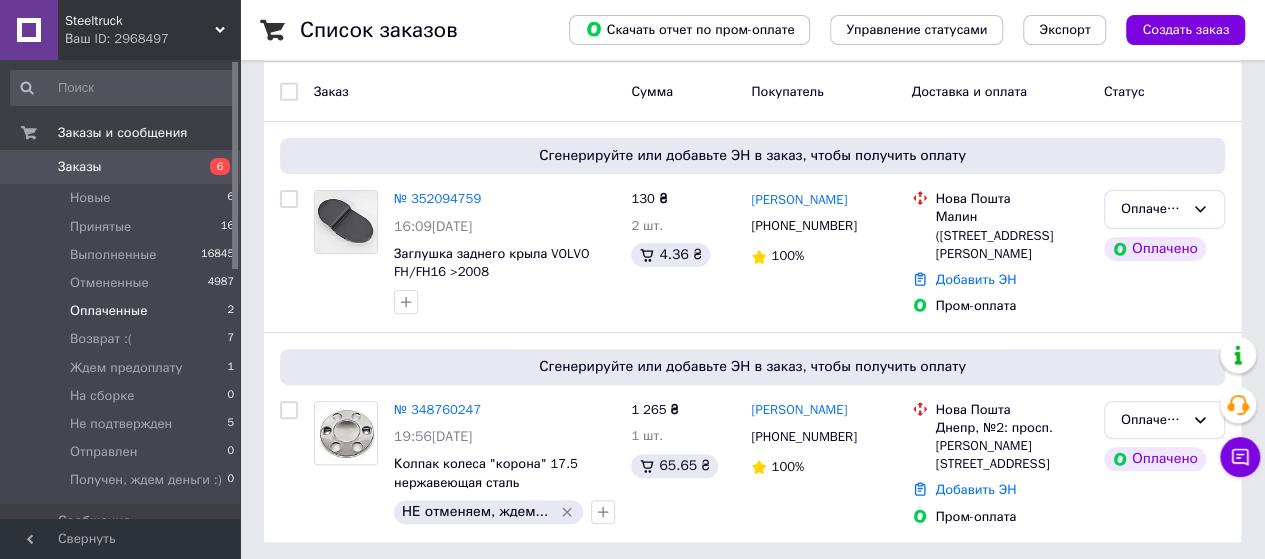 scroll, scrollTop: 169, scrollLeft: 0, axis: vertical 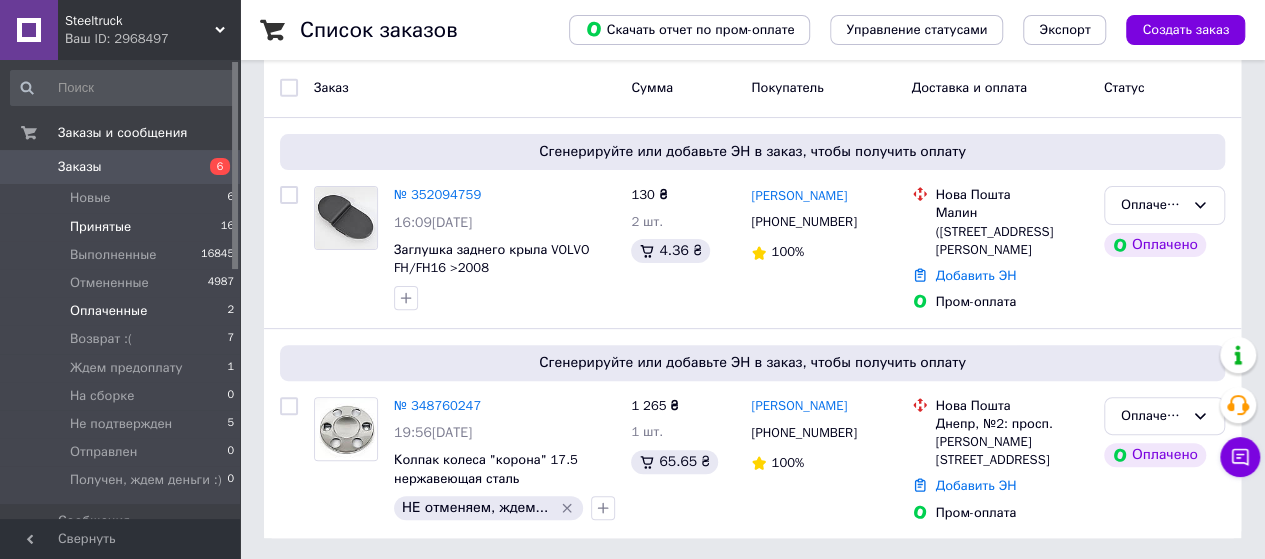 click on "Принятые" at bounding box center (100, 227) 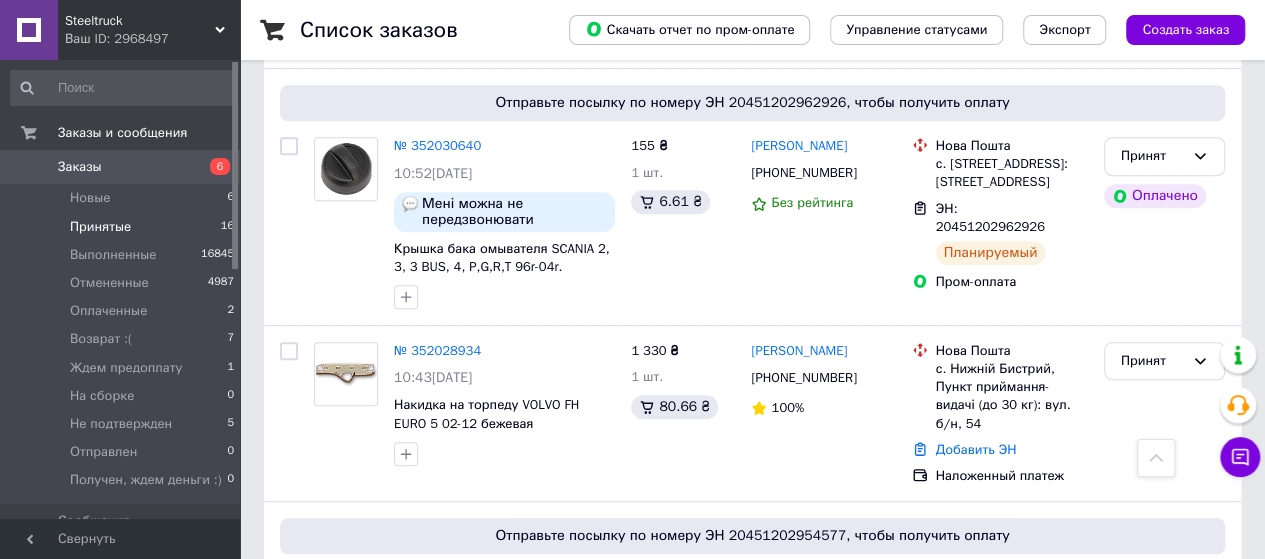 scroll, scrollTop: 500, scrollLeft: 0, axis: vertical 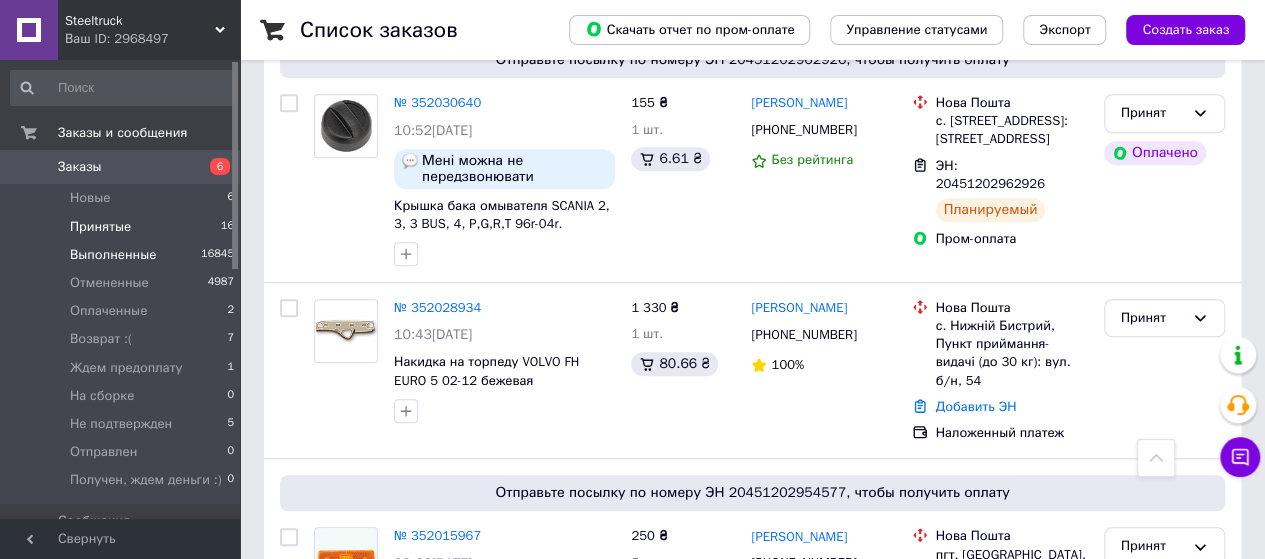 click on "Выполненные" at bounding box center (113, 255) 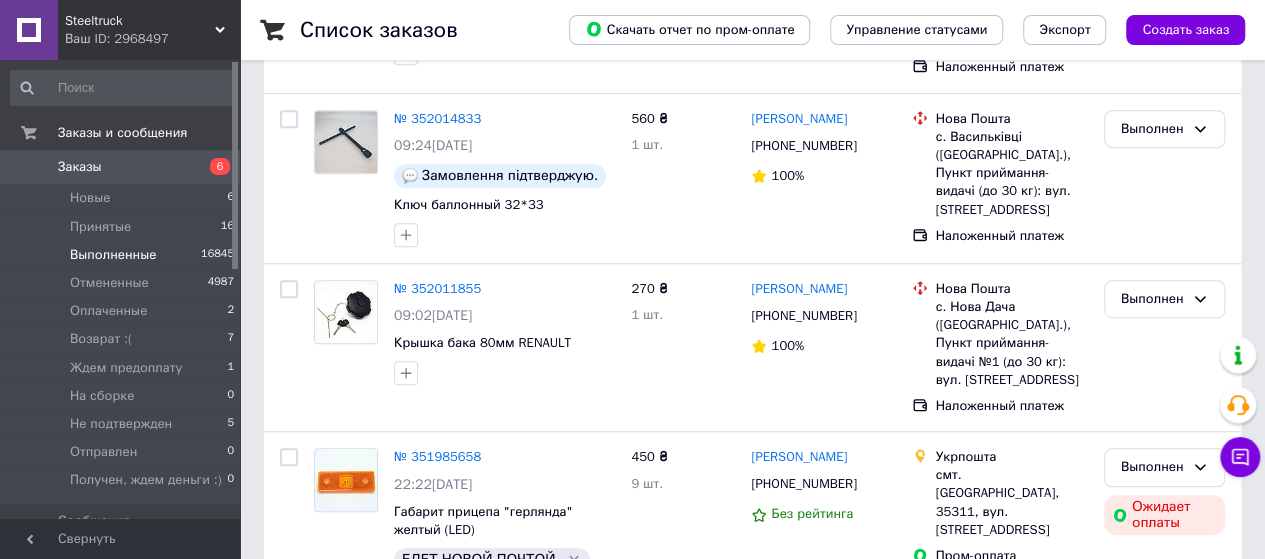 scroll, scrollTop: 0, scrollLeft: 0, axis: both 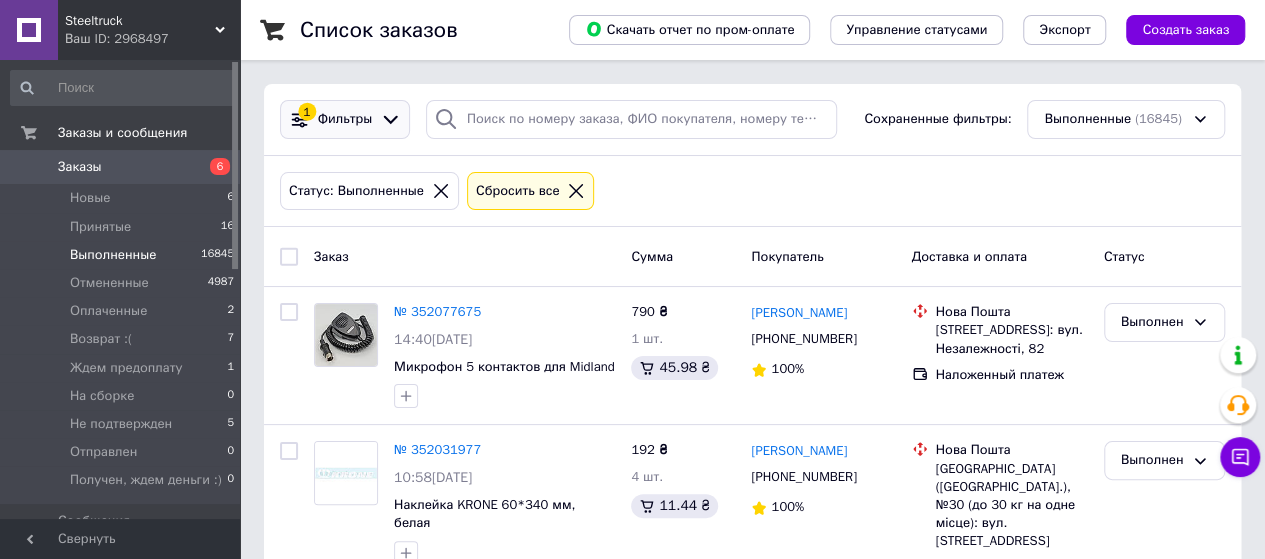 click on "Фильтры" at bounding box center [345, 119] 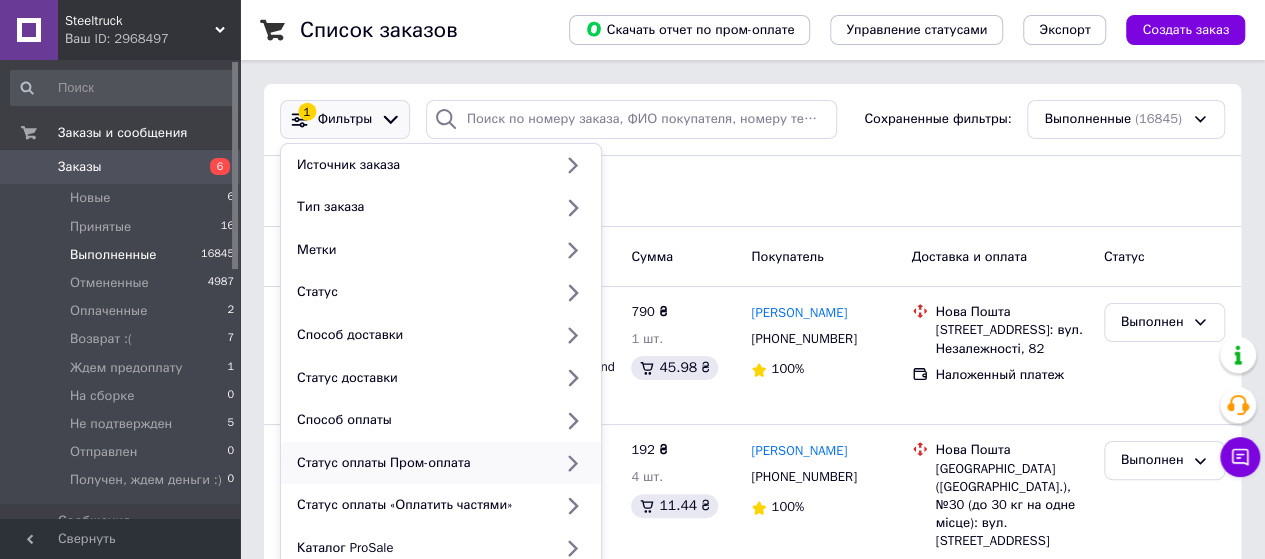 click on "Статус оплаты Пром-оплата" at bounding box center (420, 463) 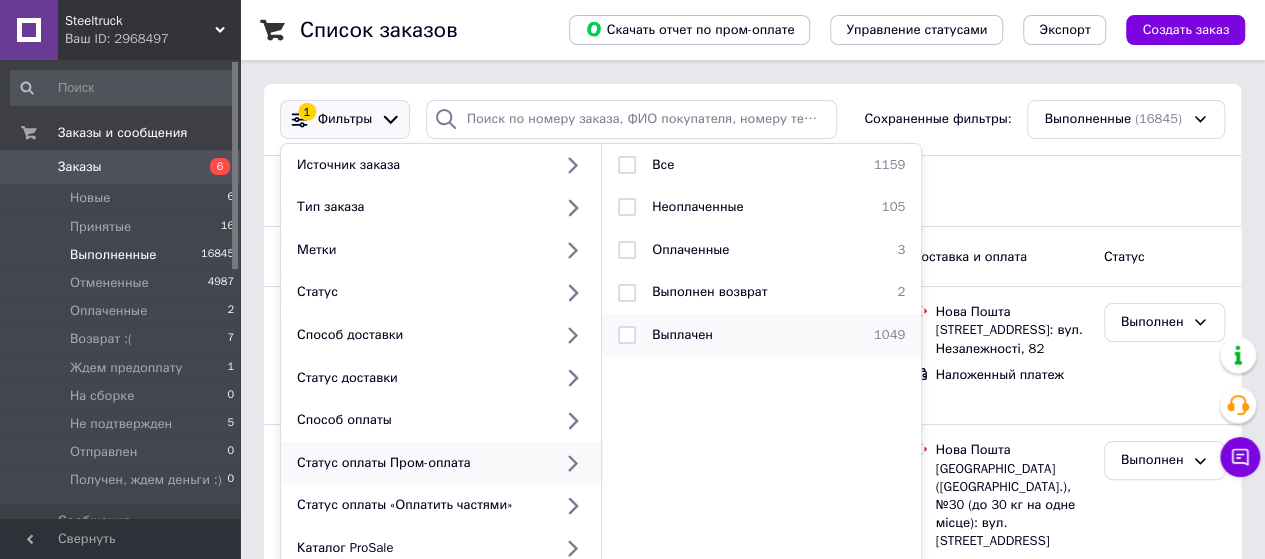 click at bounding box center [627, 335] 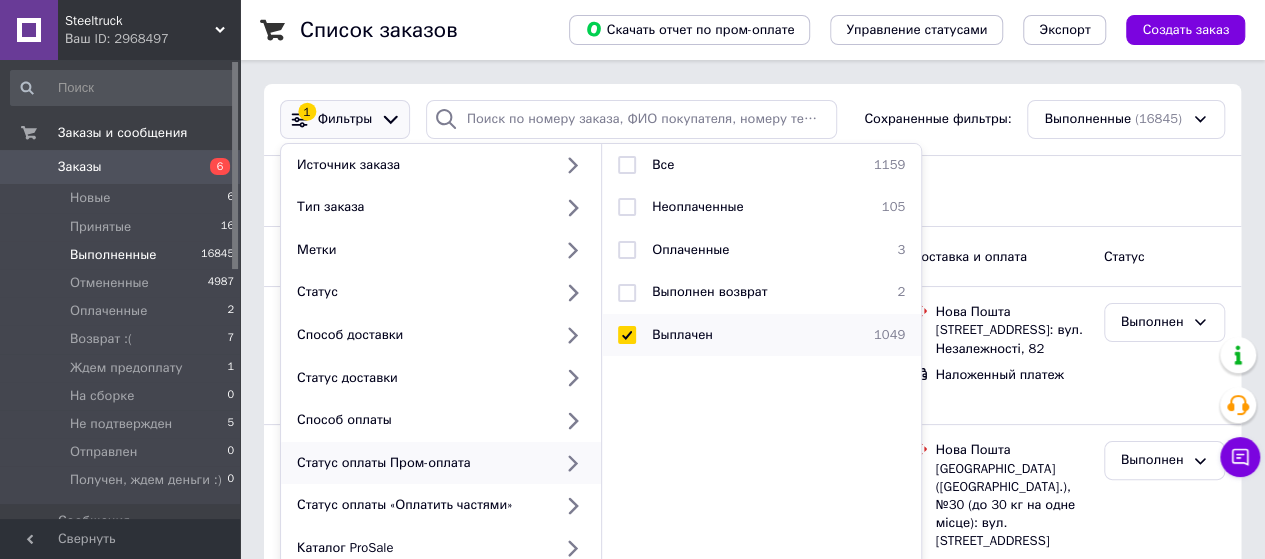 checkbox on "true" 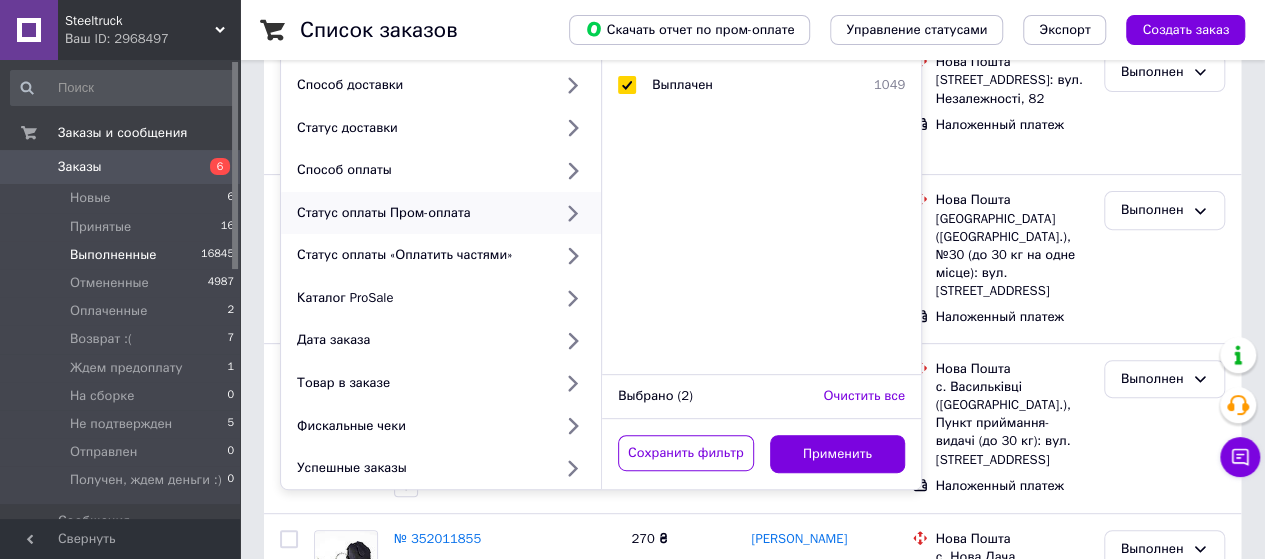scroll, scrollTop: 300, scrollLeft: 0, axis: vertical 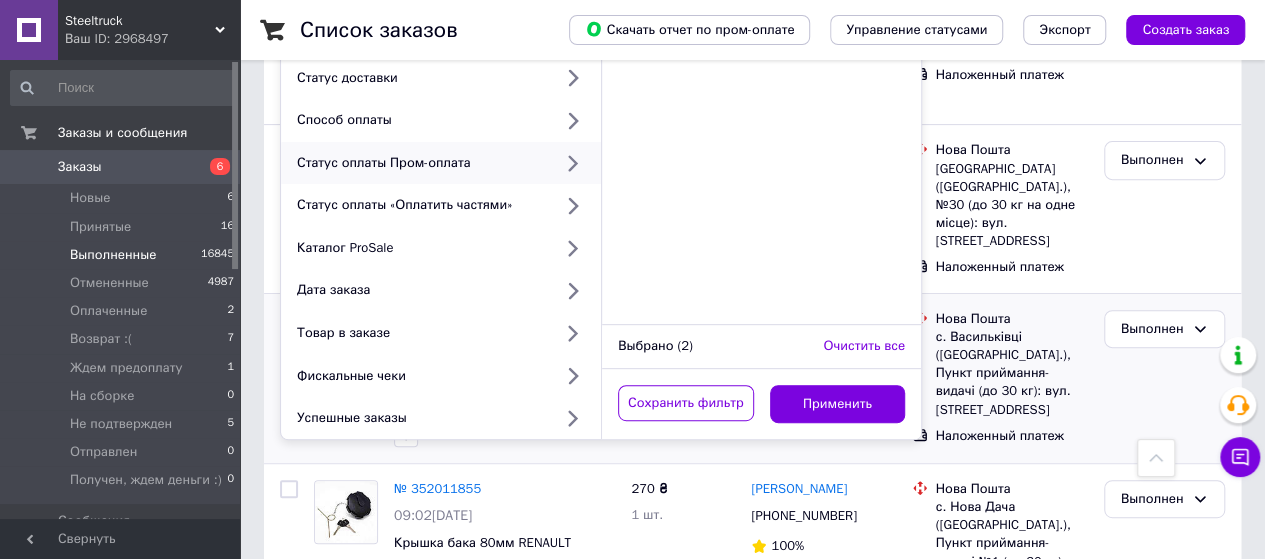 click on "Применить" at bounding box center [838, 404] 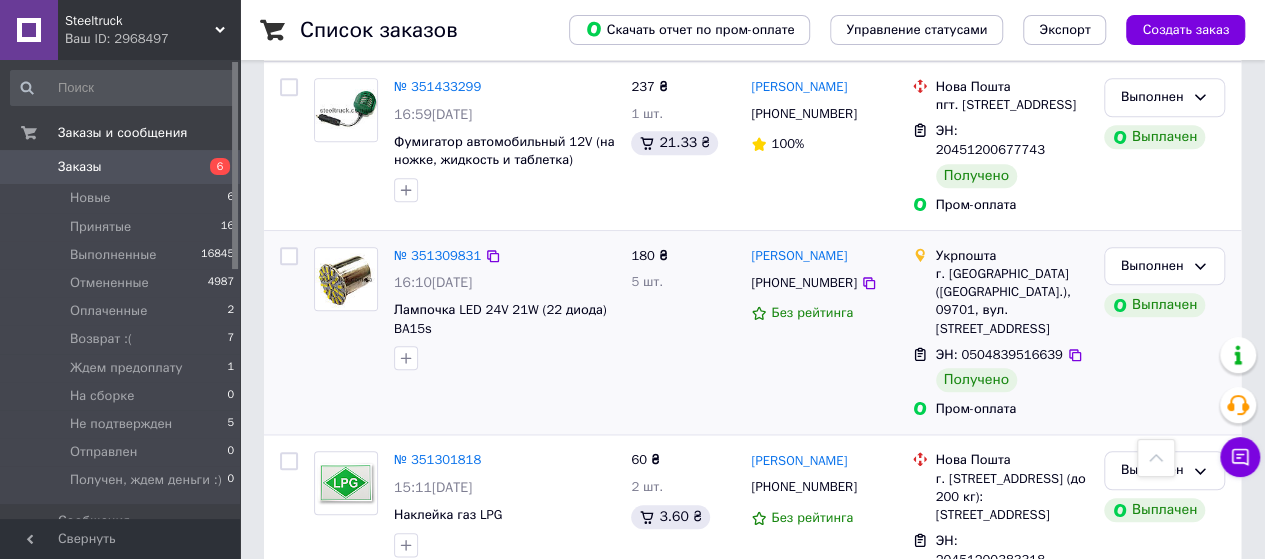 scroll, scrollTop: 1000, scrollLeft: 0, axis: vertical 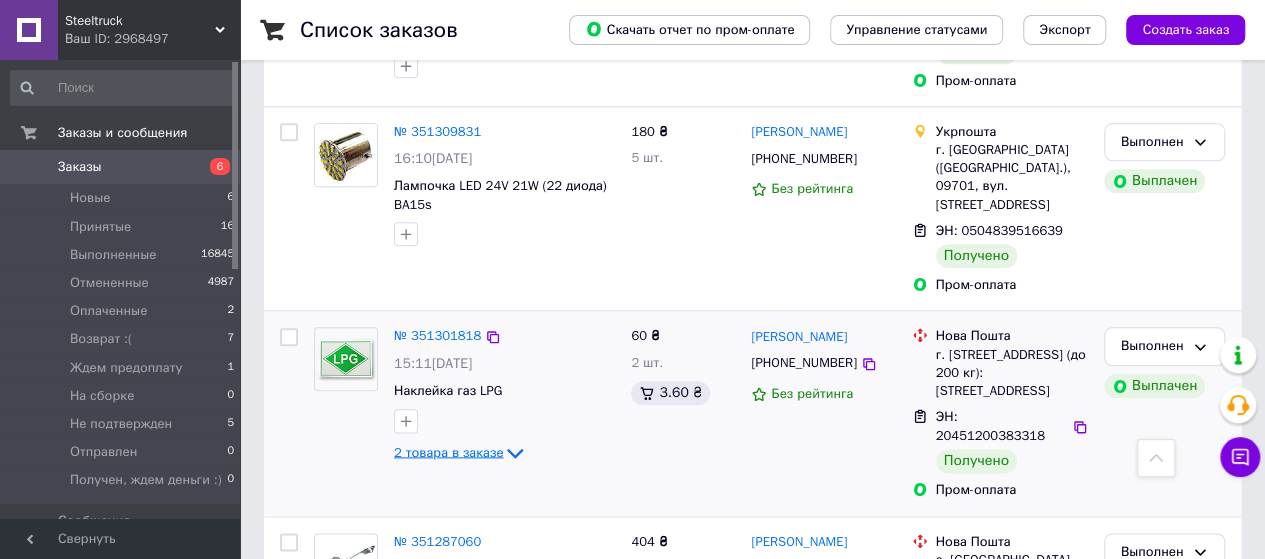click on "2 товара в заказе" at bounding box center [448, 451] 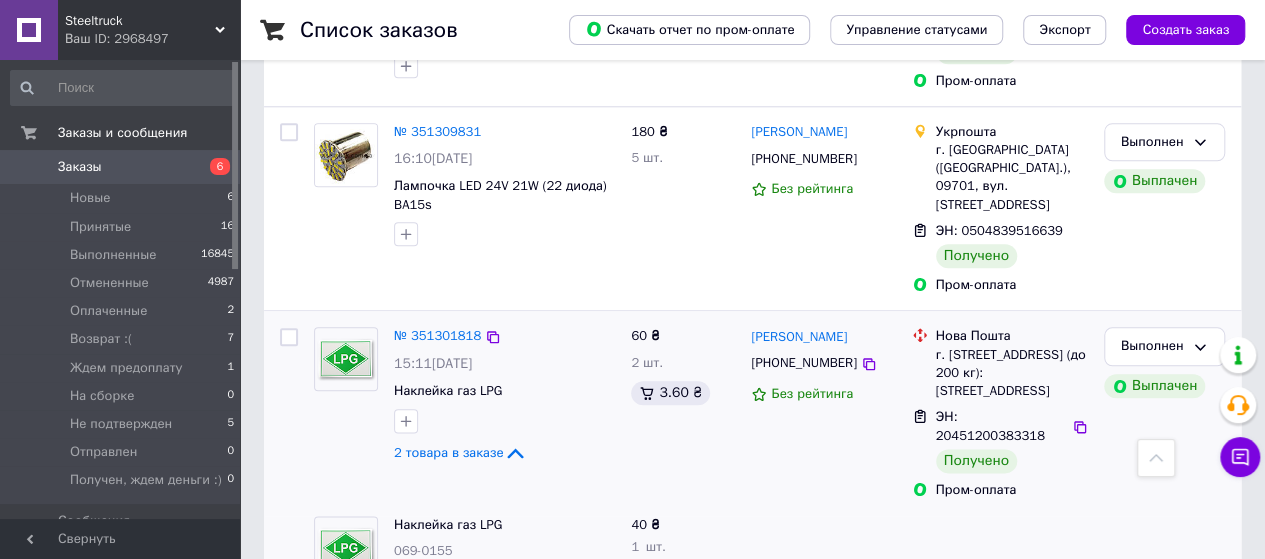 scroll, scrollTop: 1200, scrollLeft: 0, axis: vertical 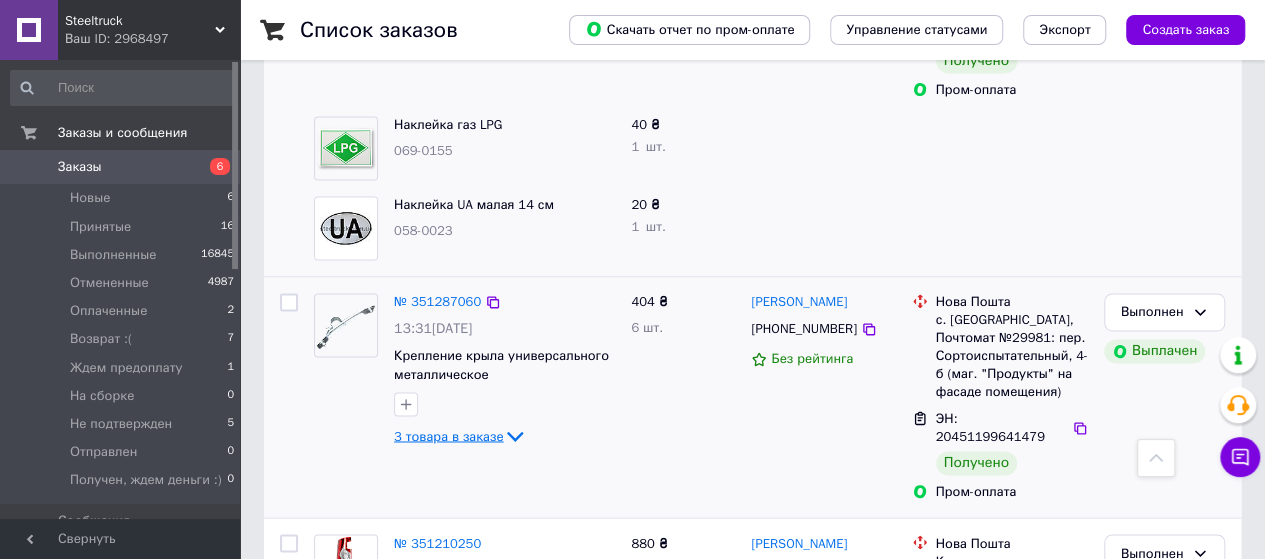 click on "3 товара в заказе" at bounding box center [448, 435] 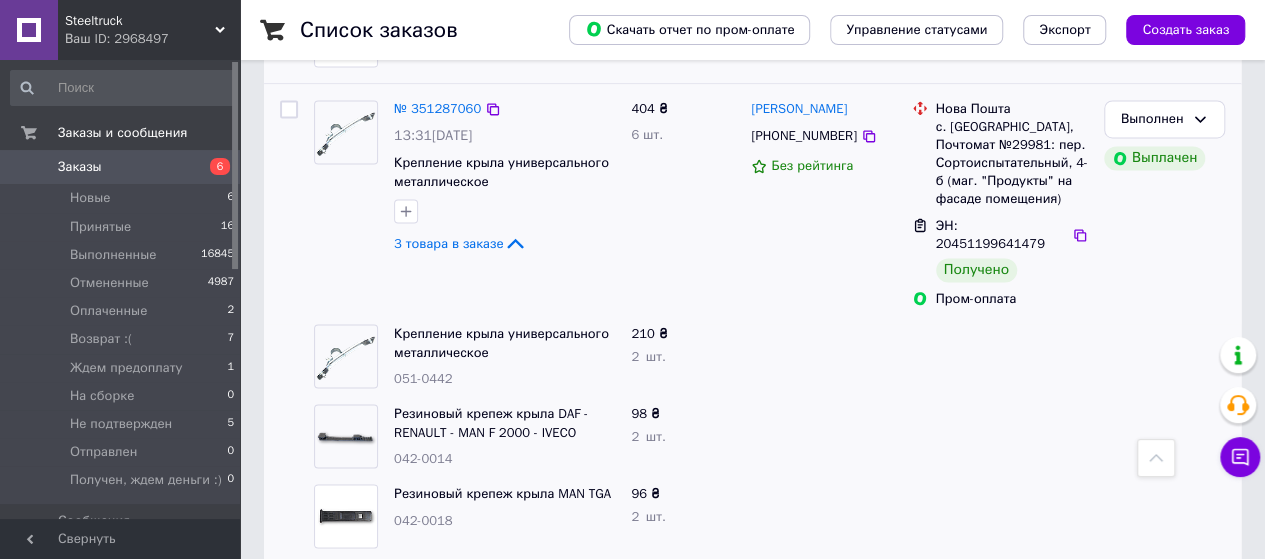 scroll, scrollTop: 1600, scrollLeft: 0, axis: vertical 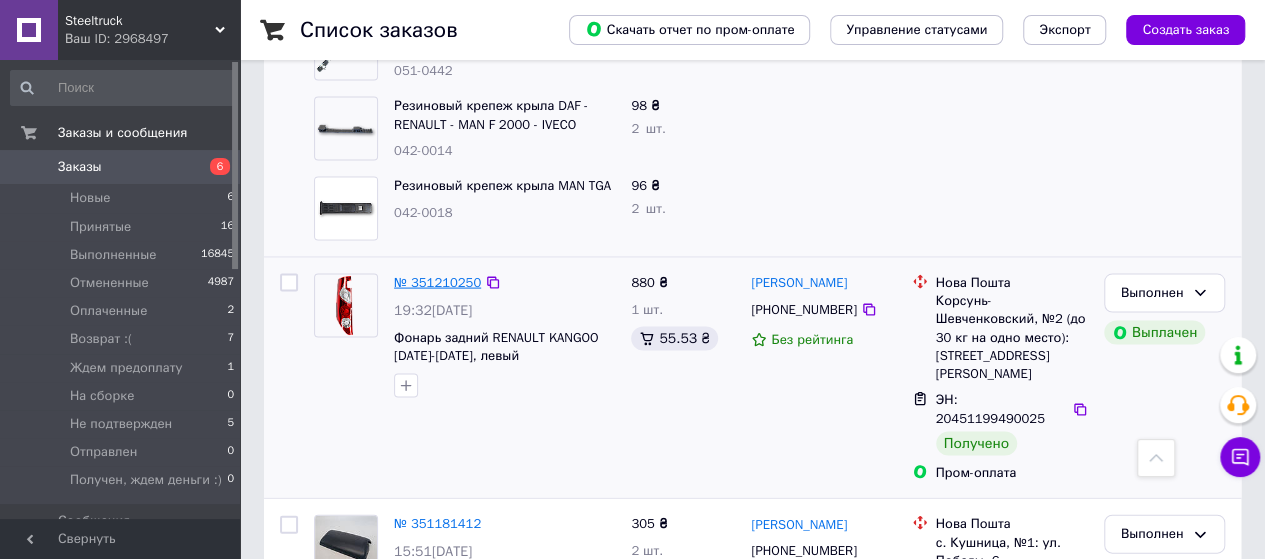 click on "№ 351210250" at bounding box center (437, 282) 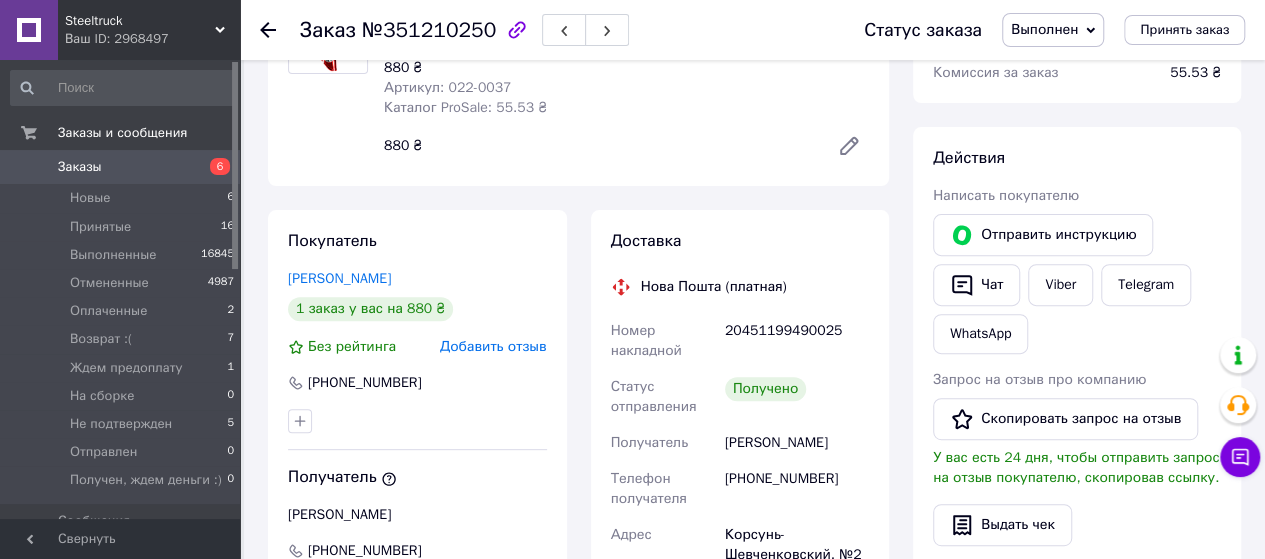 scroll, scrollTop: 211, scrollLeft: 0, axis: vertical 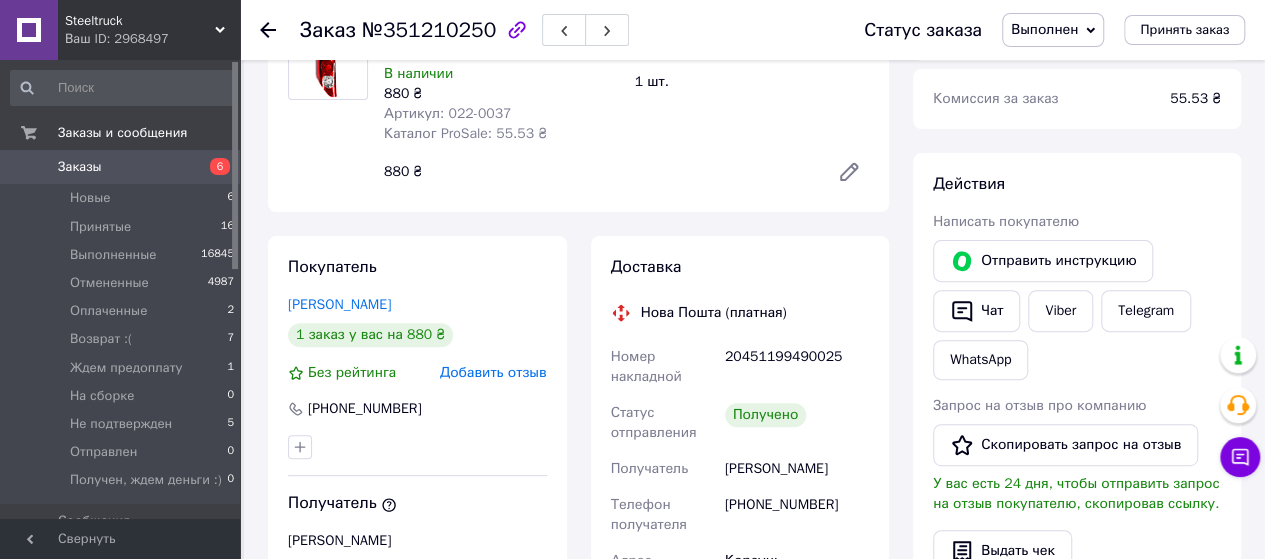 click 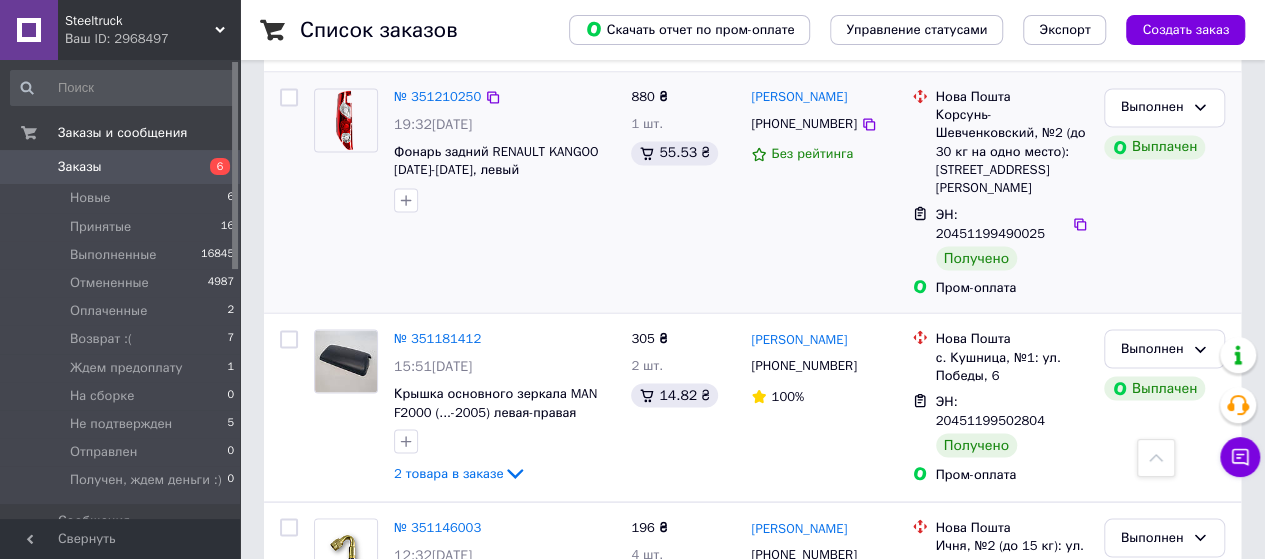 scroll, scrollTop: 1800, scrollLeft: 0, axis: vertical 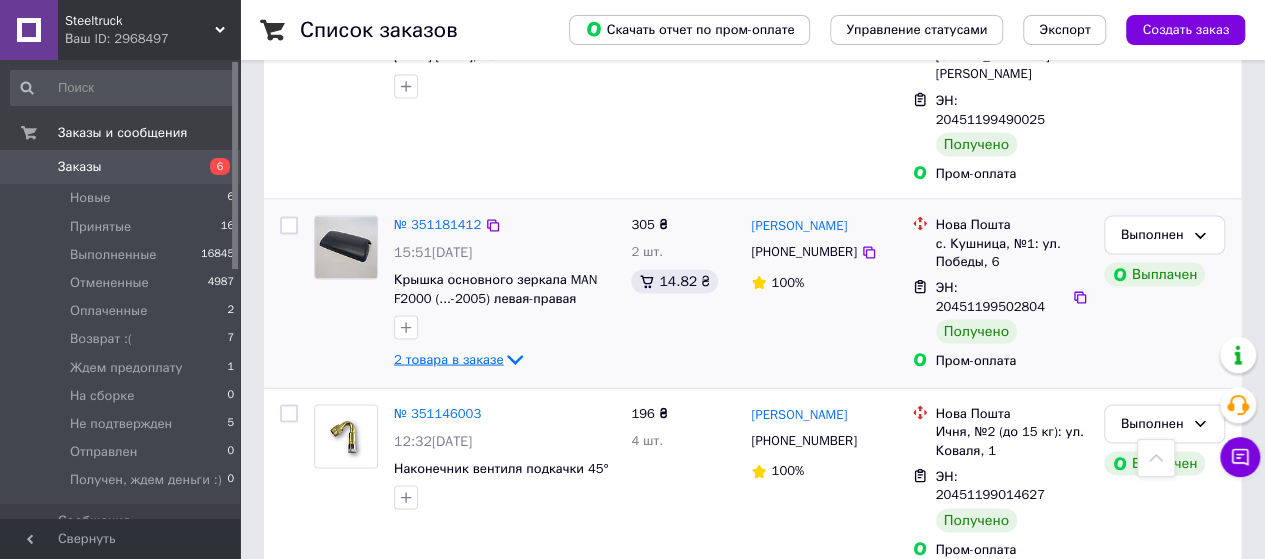 click on "2 товара в заказе" at bounding box center [448, 358] 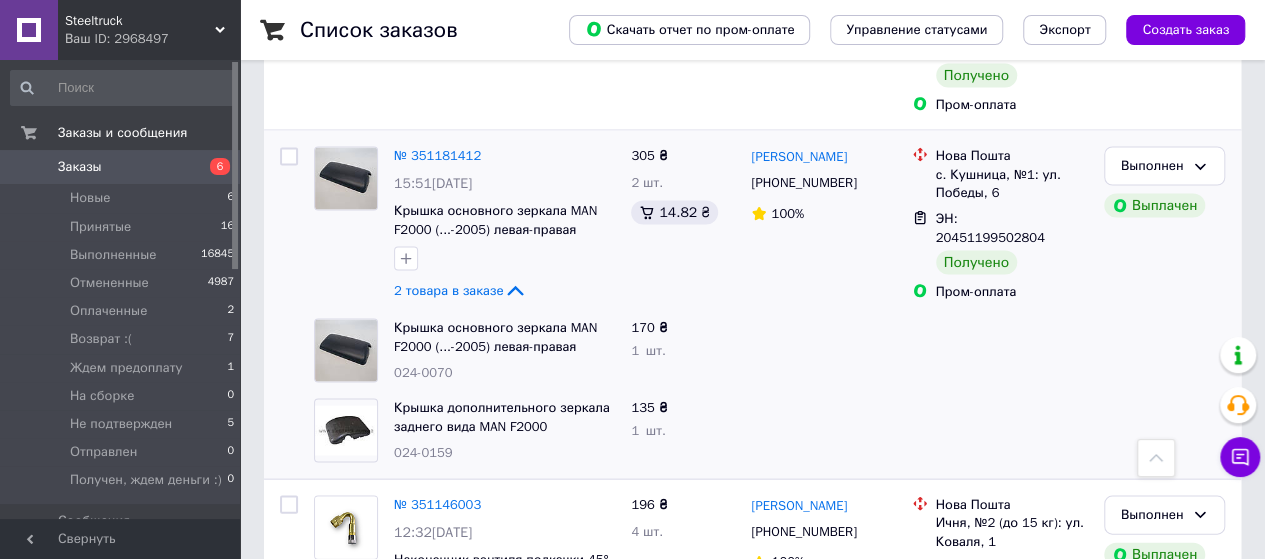 scroll, scrollTop: 1900, scrollLeft: 0, axis: vertical 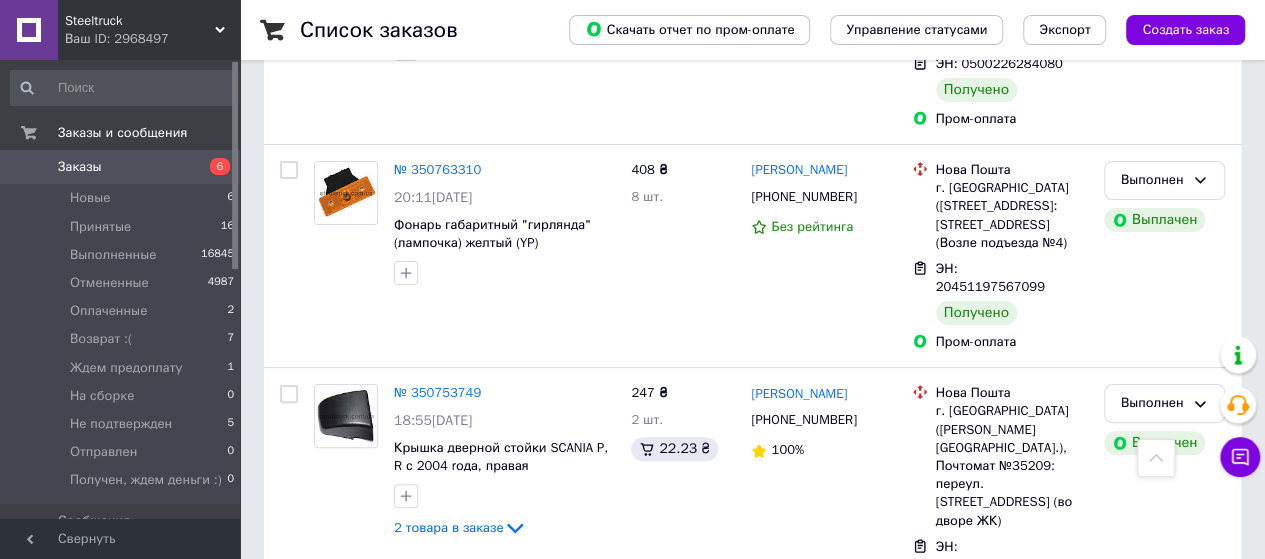 click on "2" at bounding box center [327, 877] 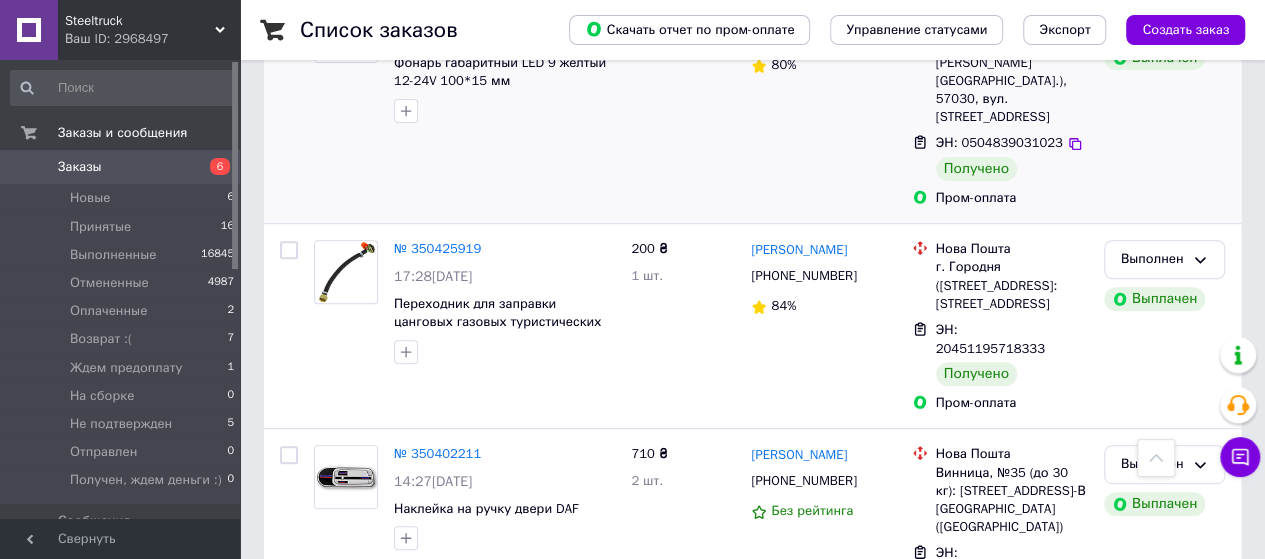 scroll, scrollTop: 100, scrollLeft: 0, axis: vertical 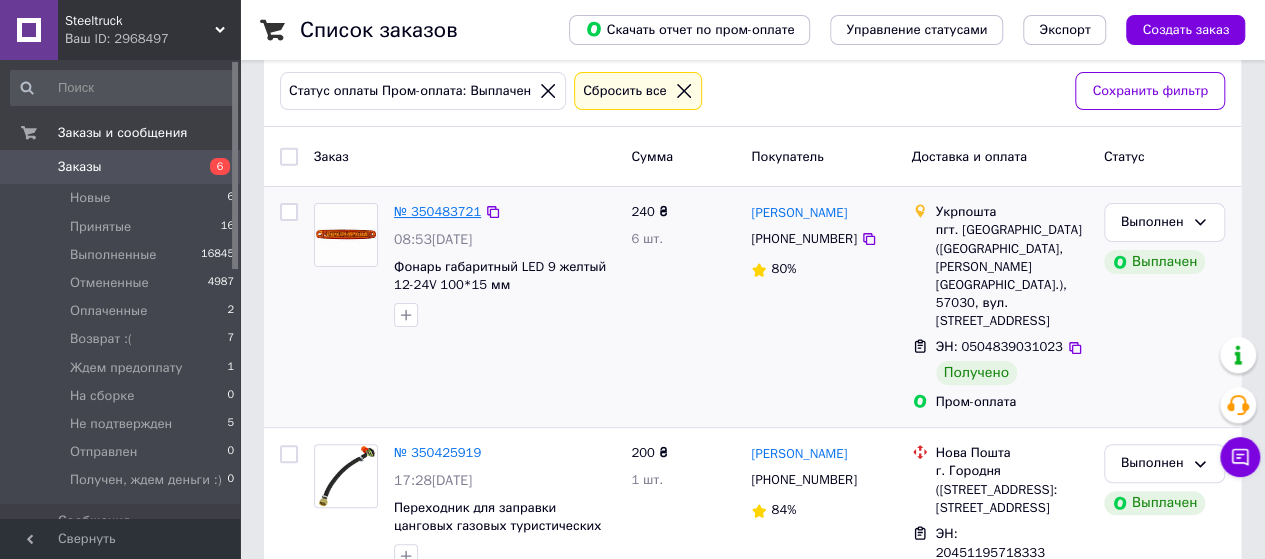 click on "№ 350483721" at bounding box center (437, 211) 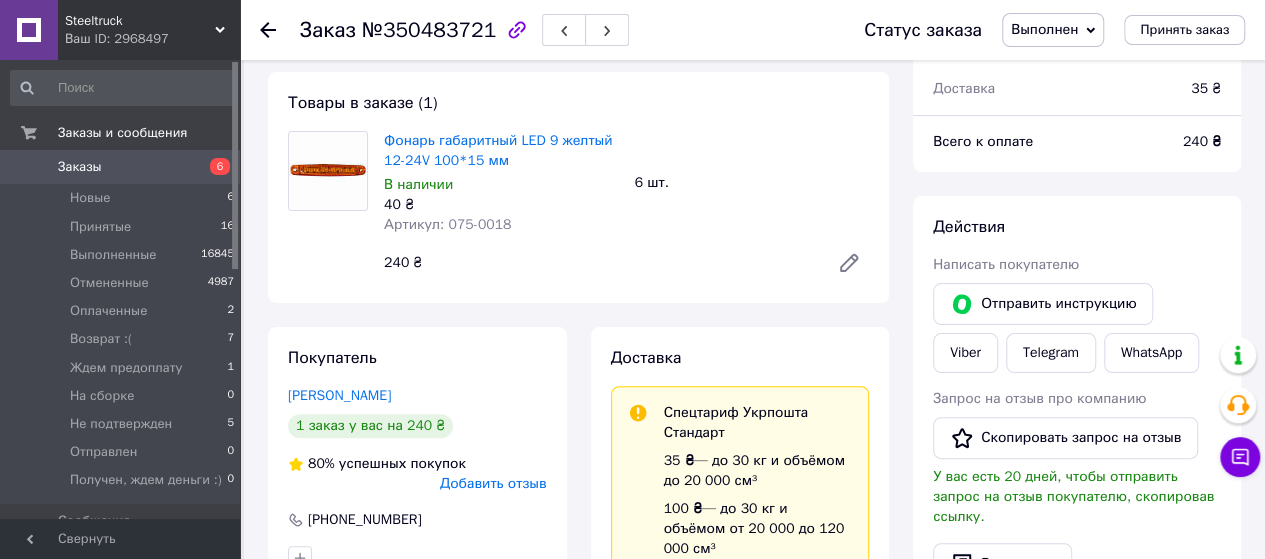 scroll, scrollTop: 82, scrollLeft: 0, axis: vertical 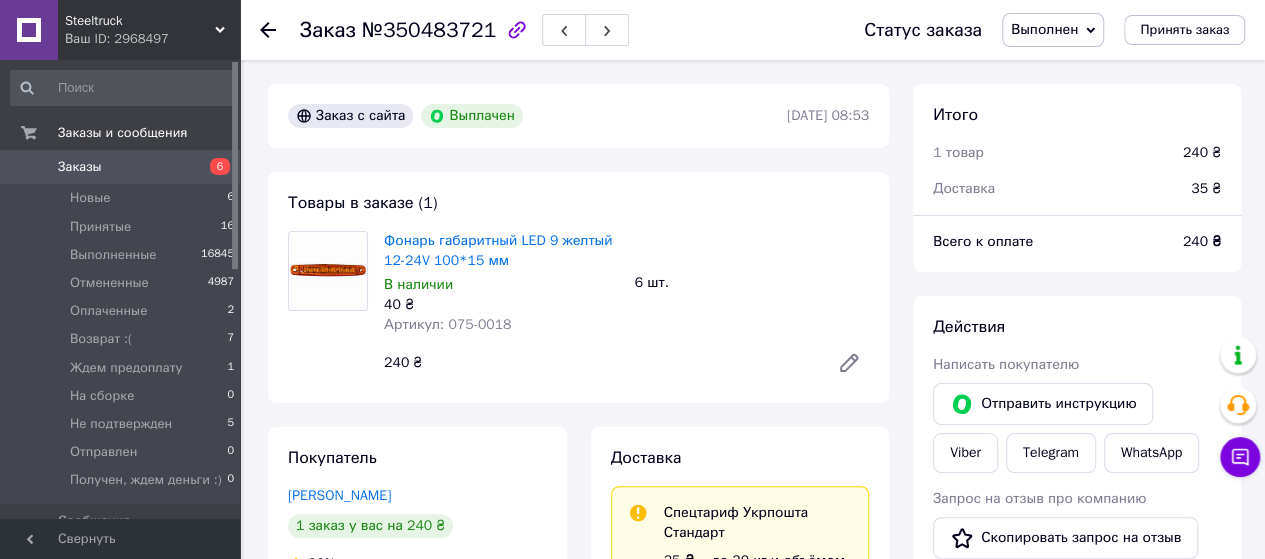 click 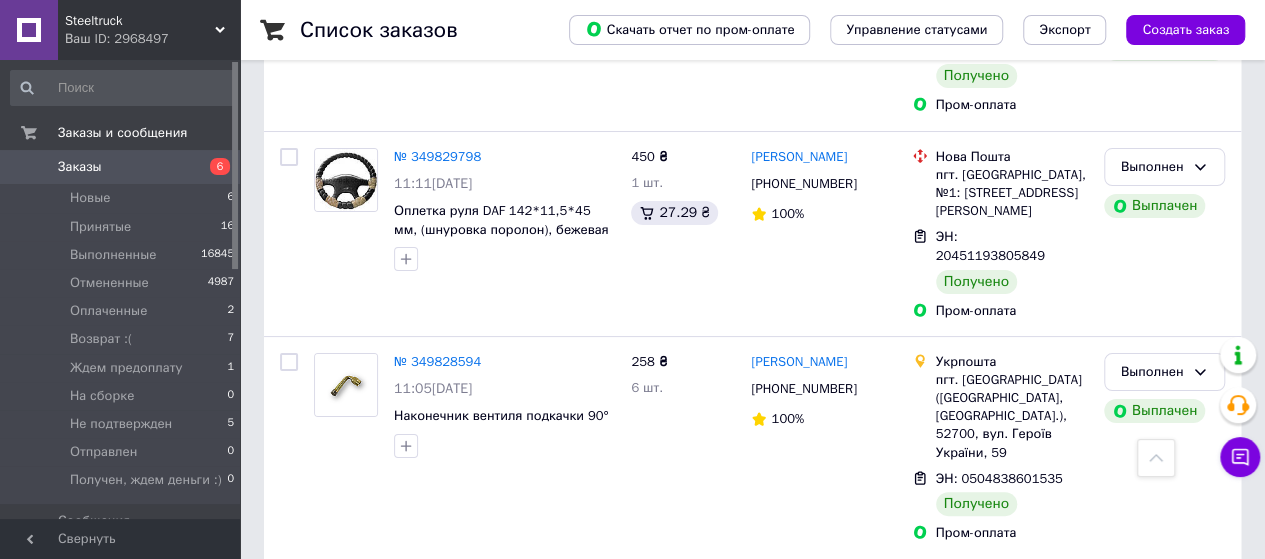 scroll, scrollTop: 3808, scrollLeft: 0, axis: vertical 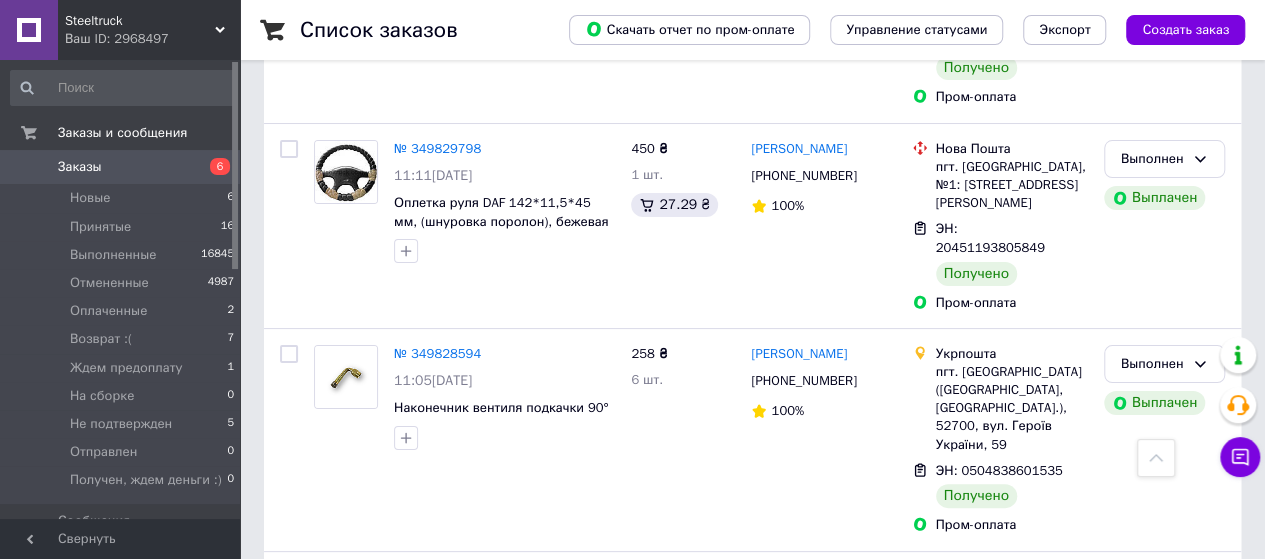 click on "1" at bounding box center (415, 987) 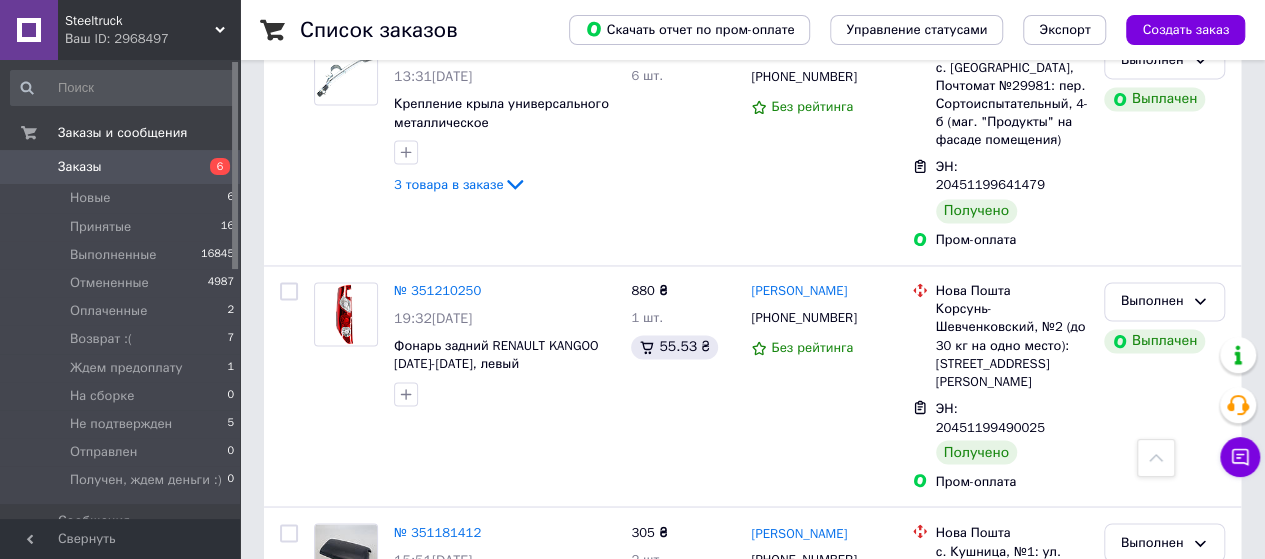 scroll, scrollTop: 1500, scrollLeft: 0, axis: vertical 